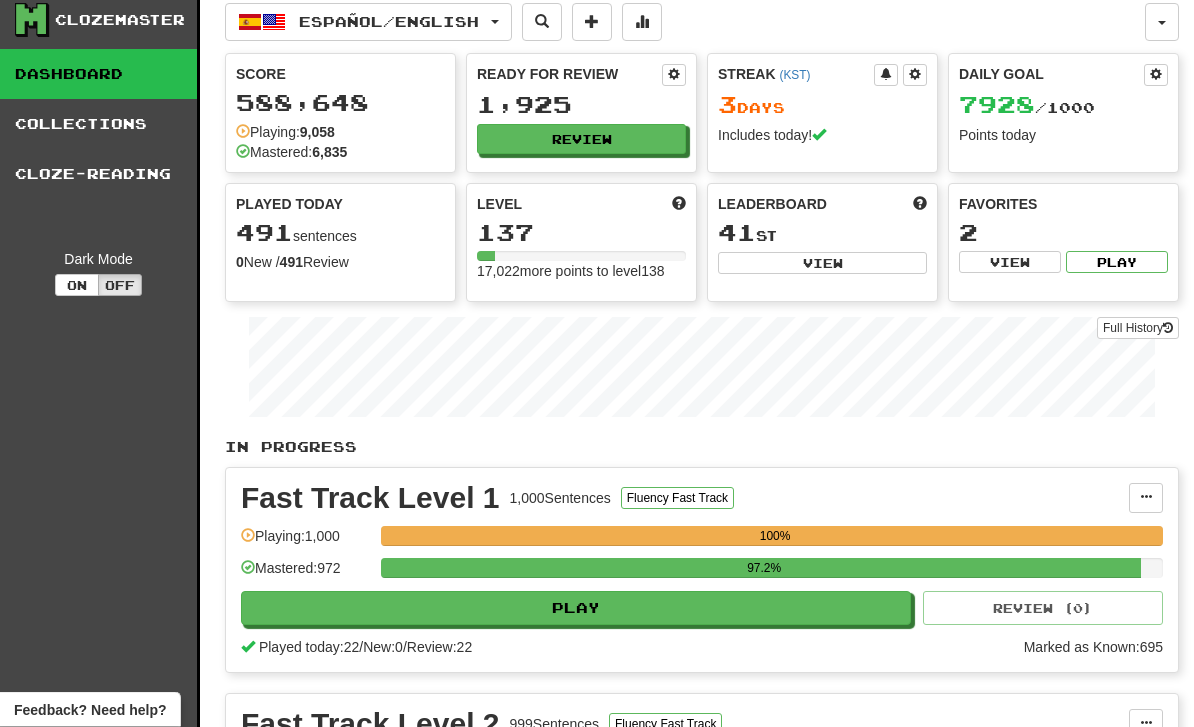 scroll, scrollTop: 0, scrollLeft: 0, axis: both 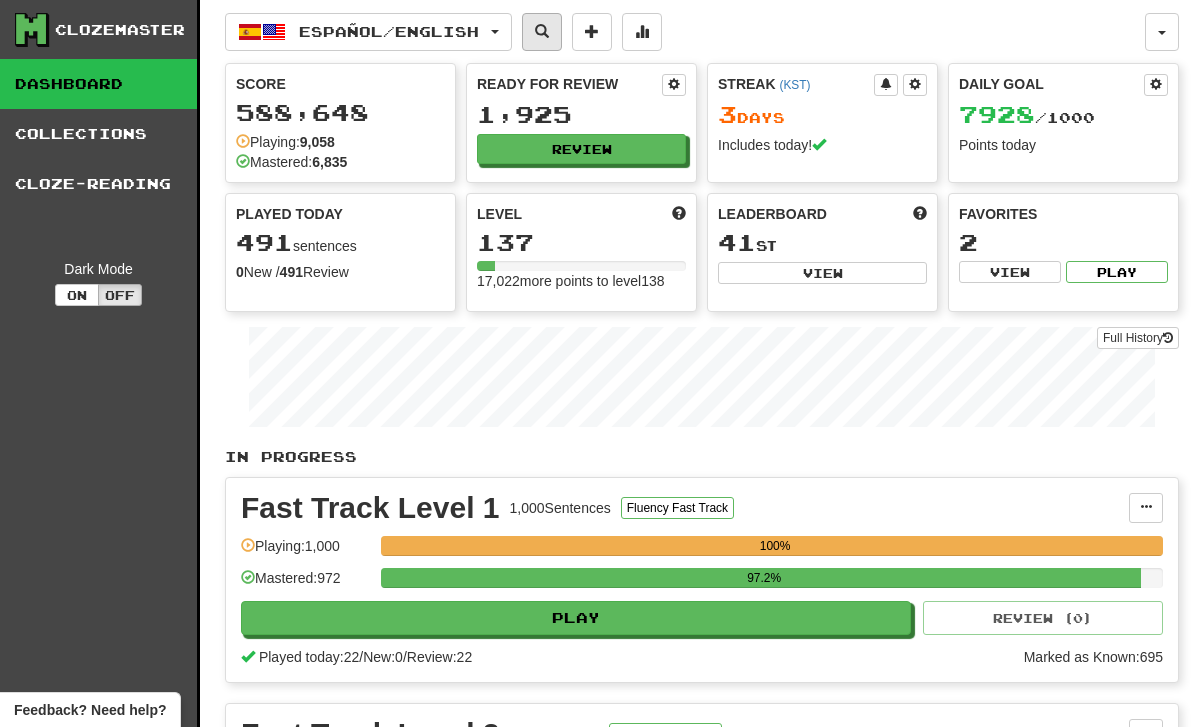 click 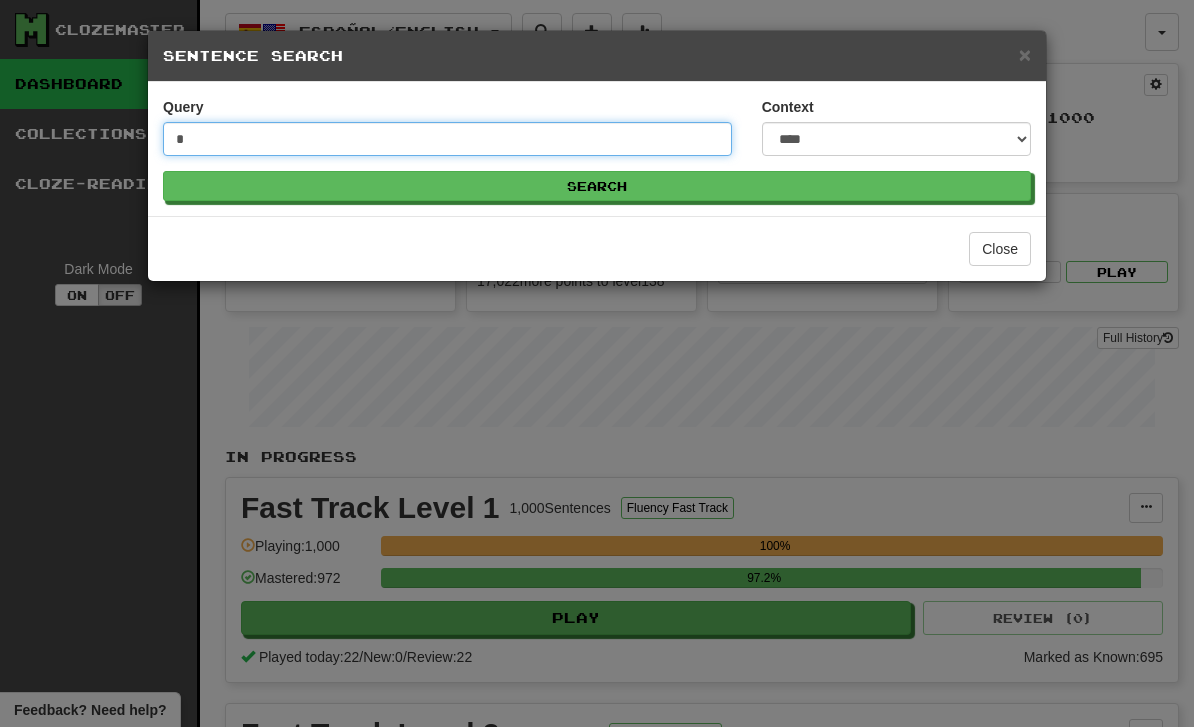 type on "*" 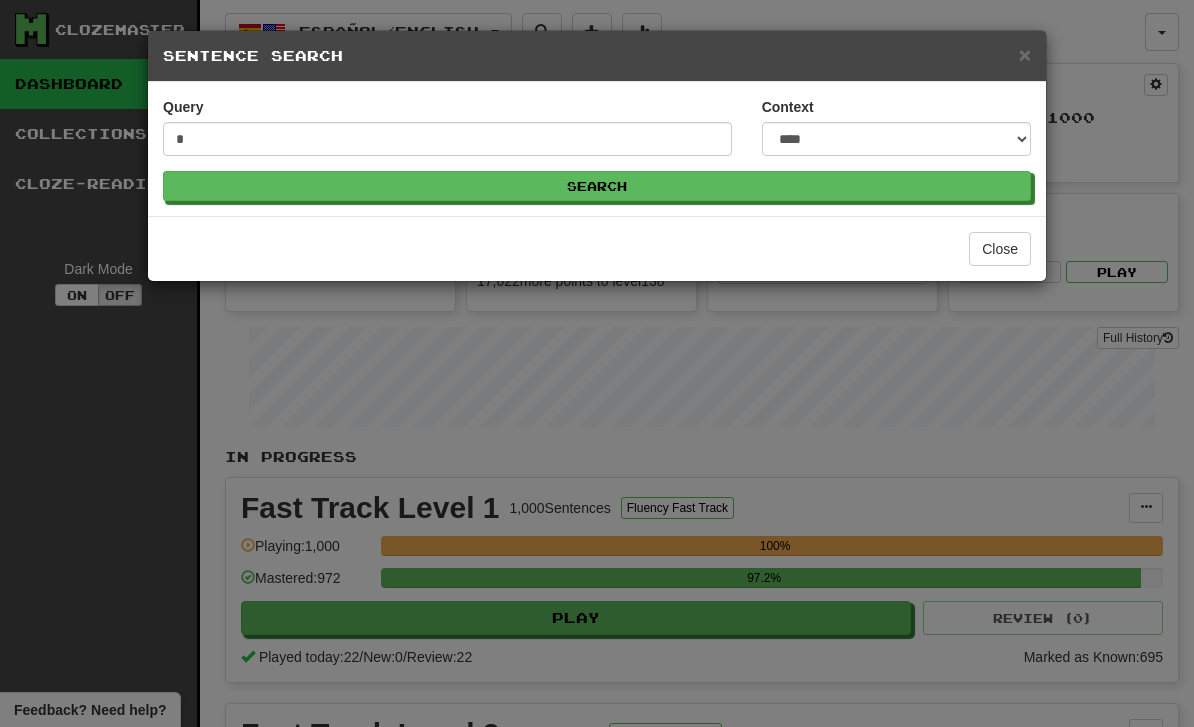 click on "**********" at bounding box center (597, 363) 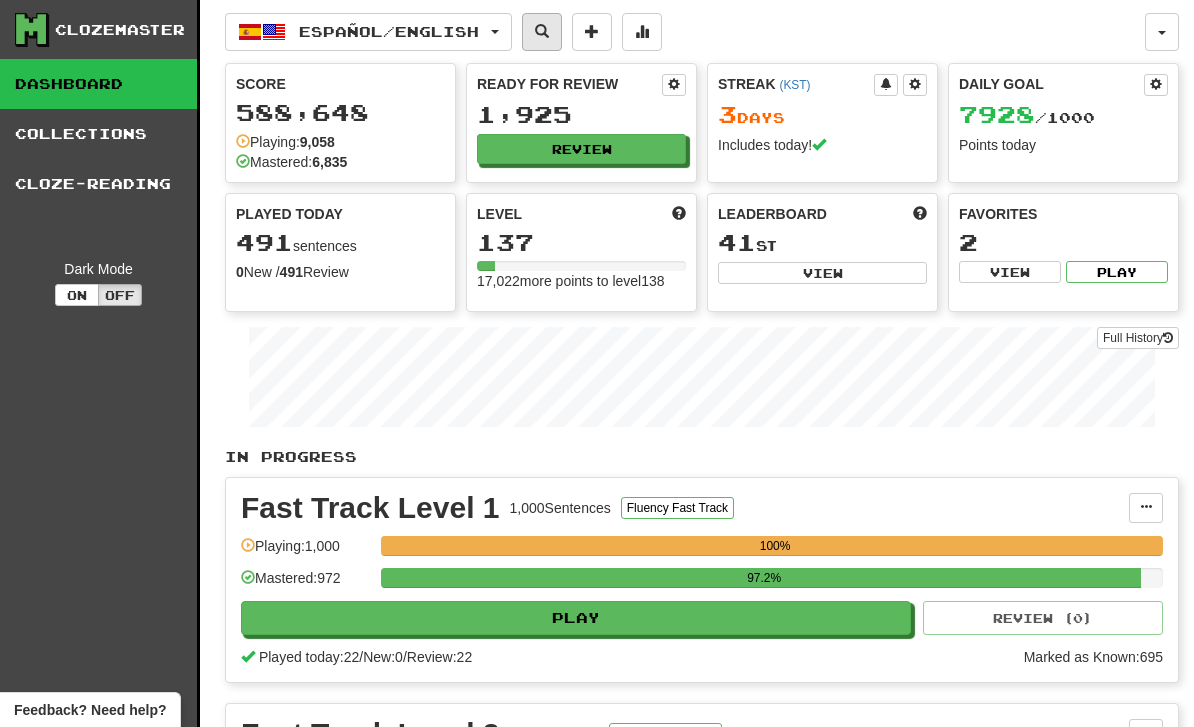 click 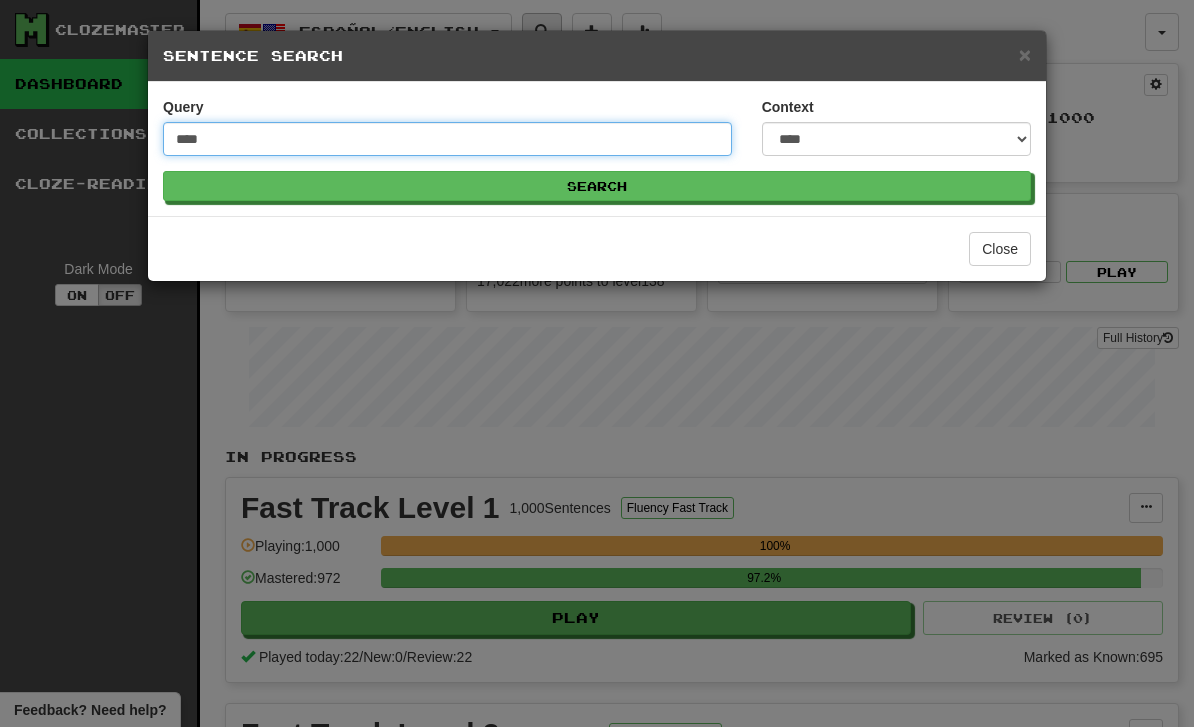 click on "Search" at bounding box center [597, 186] 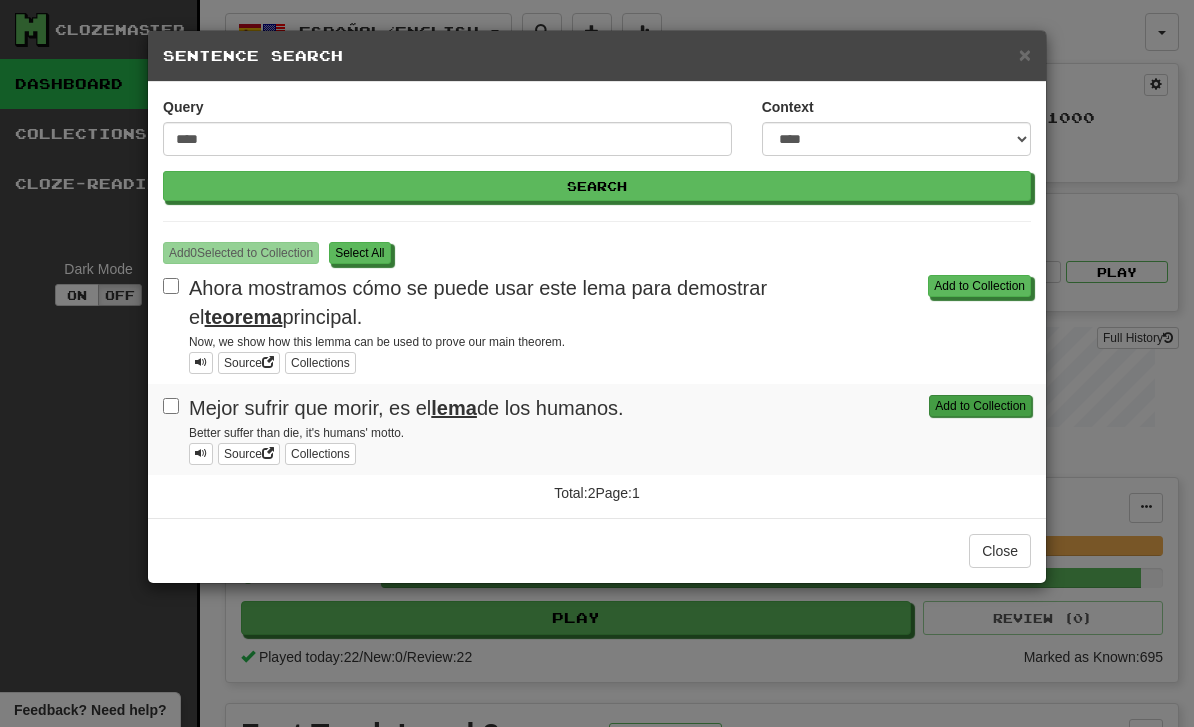 click on "Add to Collection" at bounding box center [980, 406] 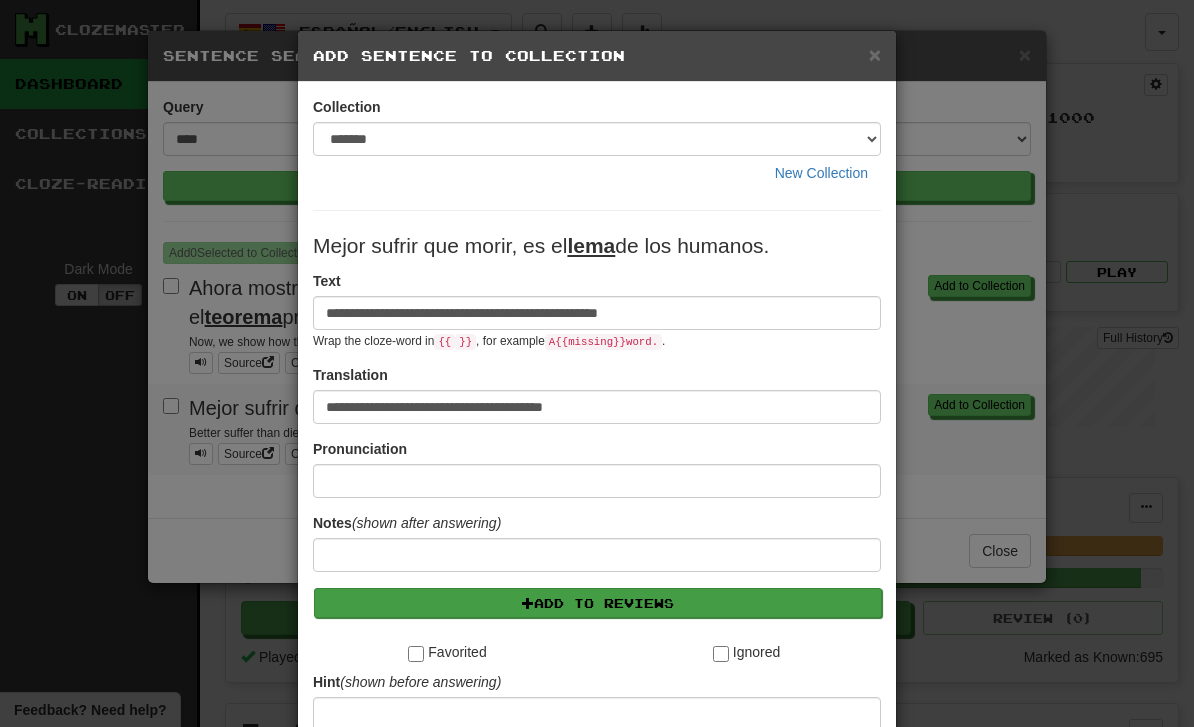 click on "Add to Reviews" at bounding box center (598, 603) 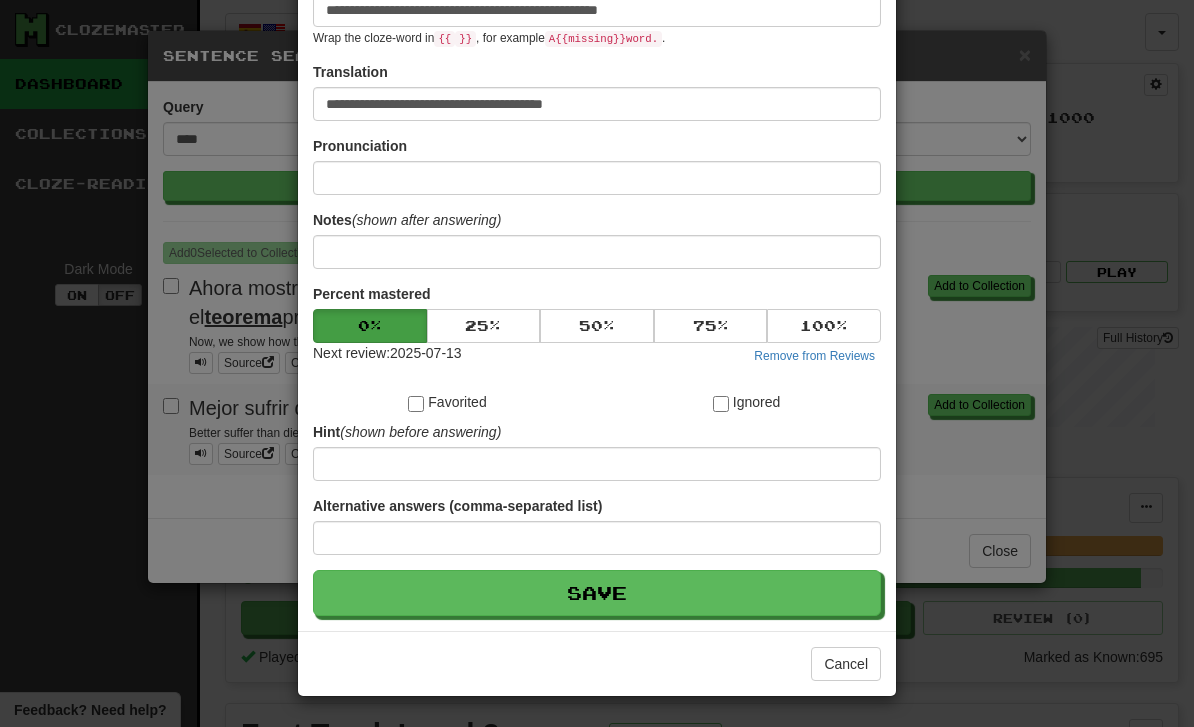 scroll, scrollTop: 304, scrollLeft: 0, axis: vertical 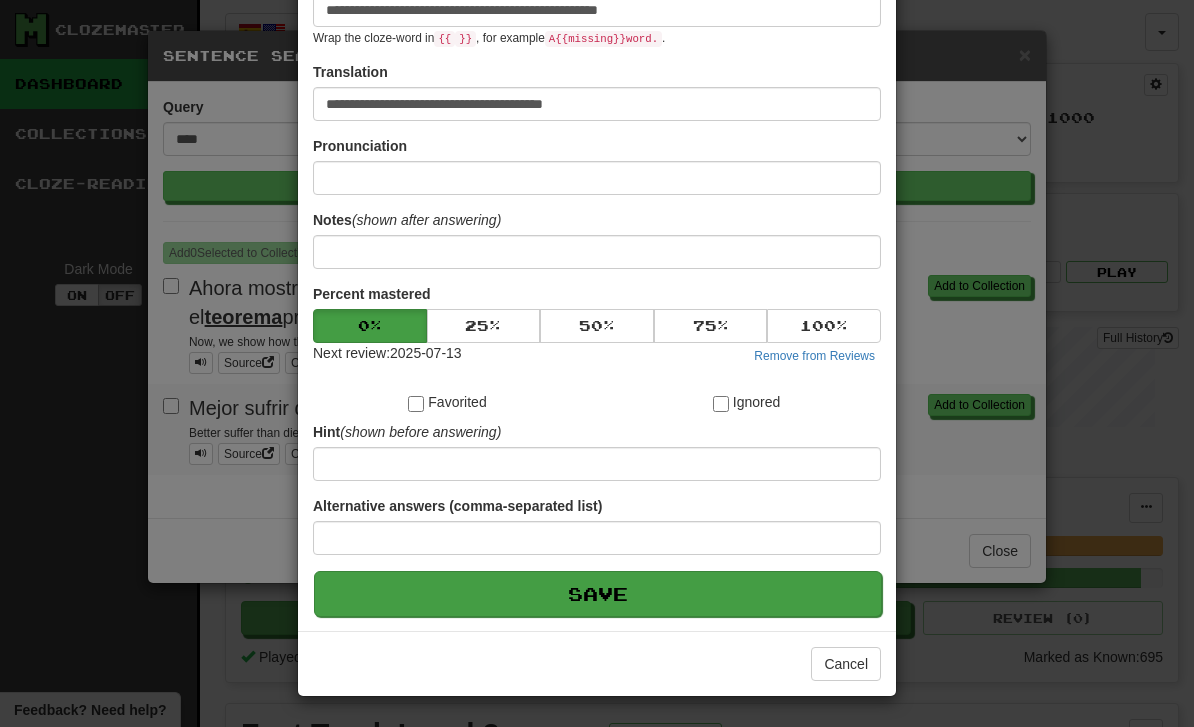 click on "Save" at bounding box center [598, 594] 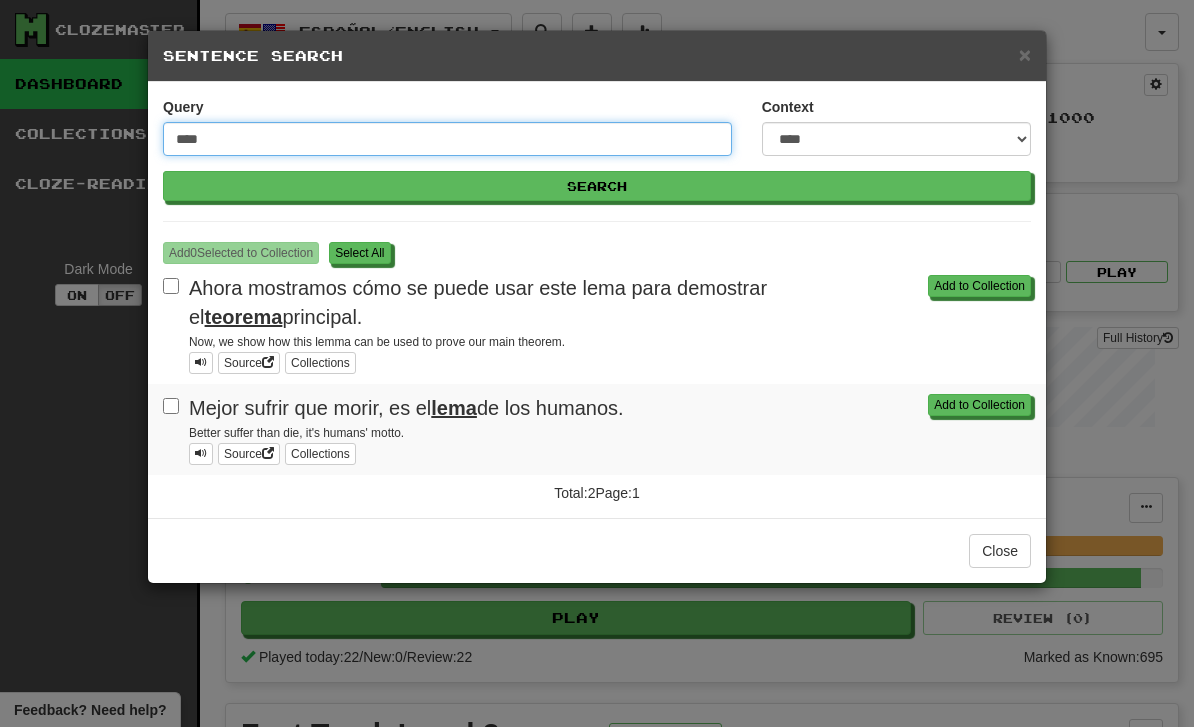 click on "****" at bounding box center (447, 139) 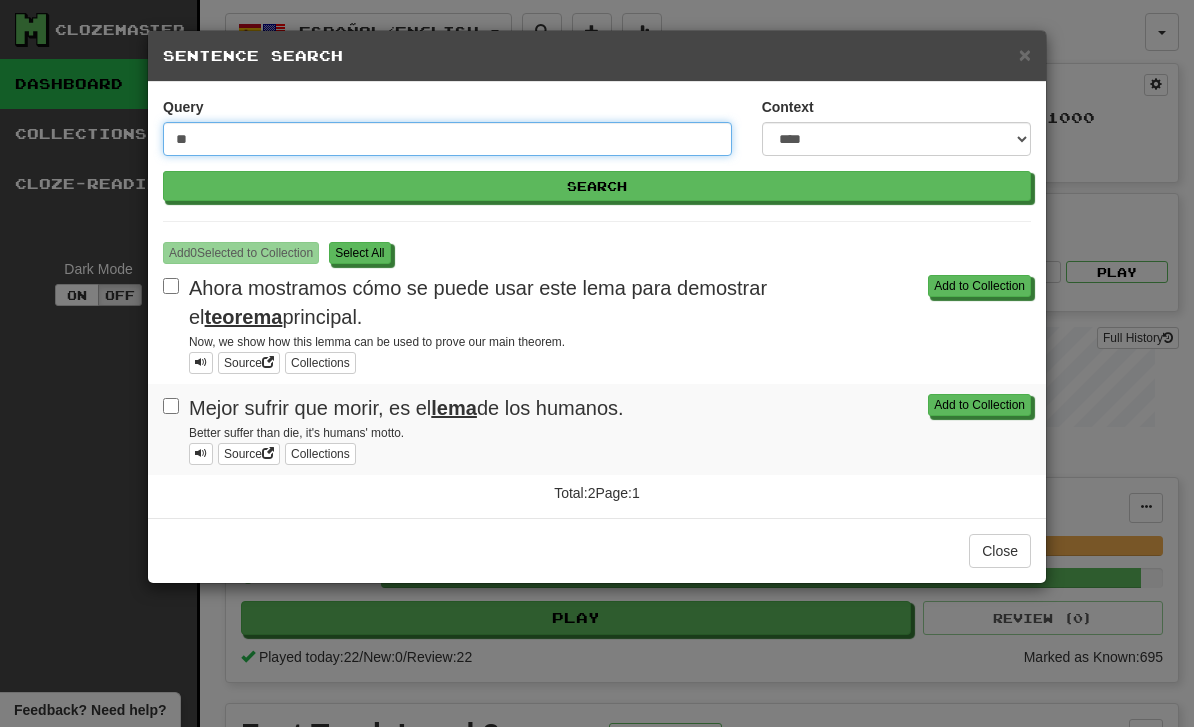 type on "*" 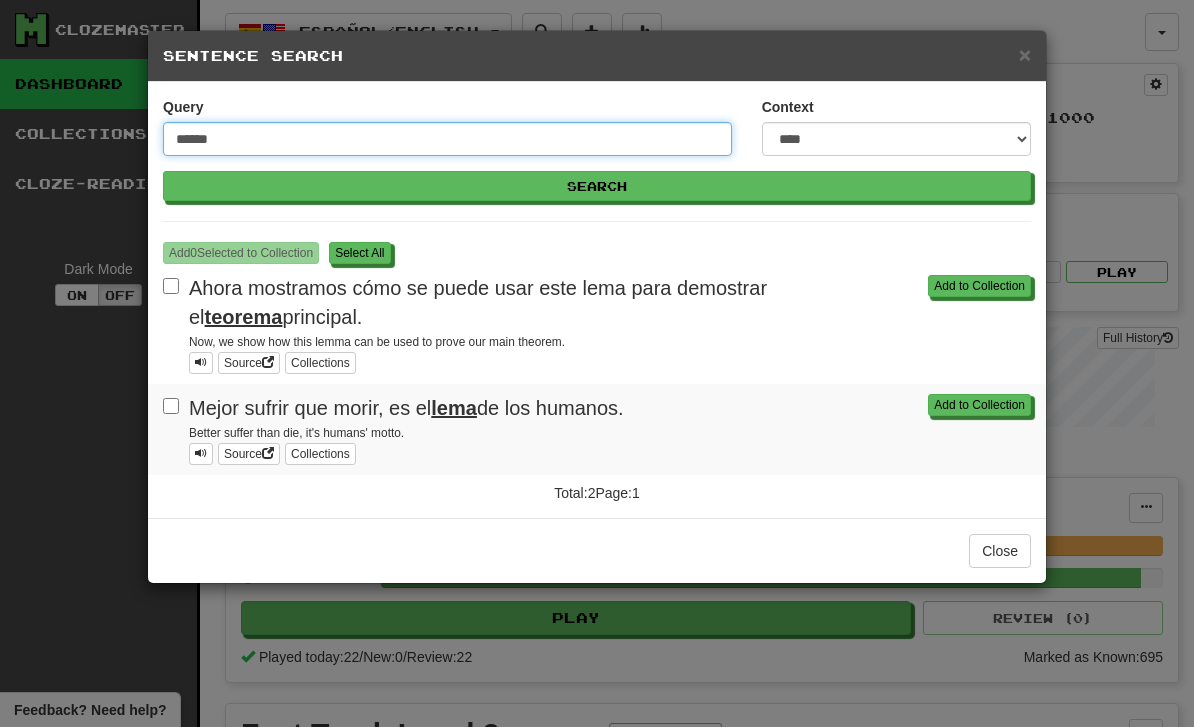 click on "Search" at bounding box center (597, 186) 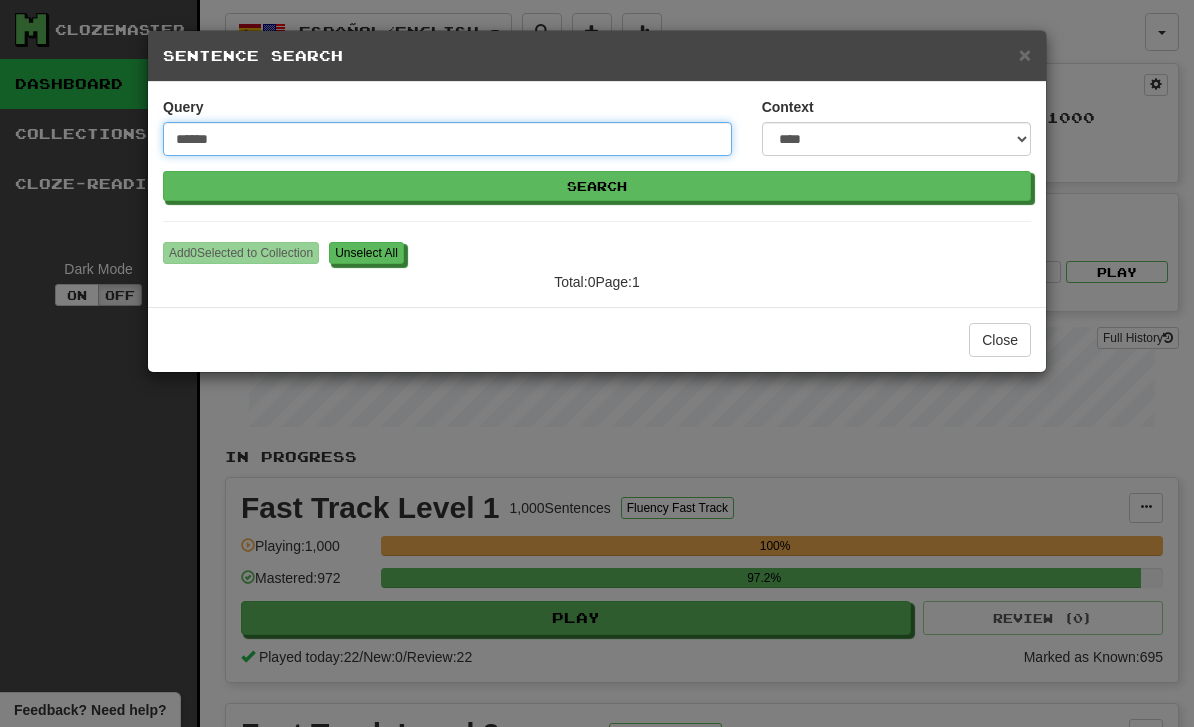 click on "******" at bounding box center (447, 139) 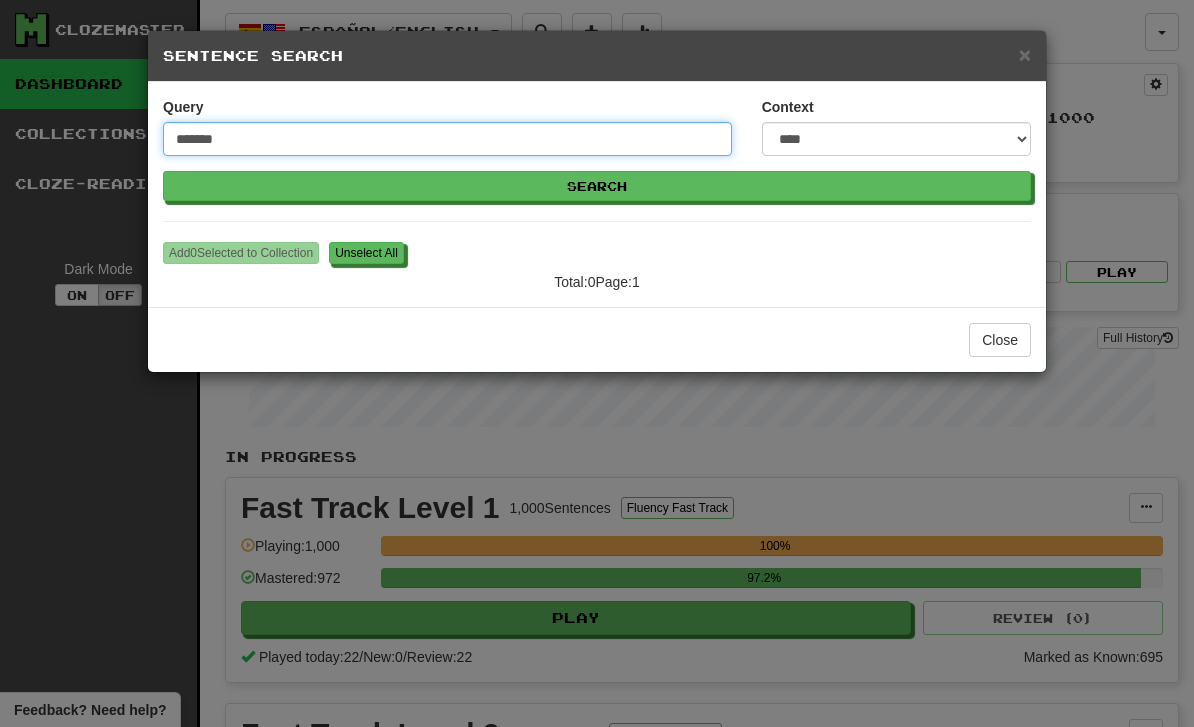 click on "Search" at bounding box center (597, 186) 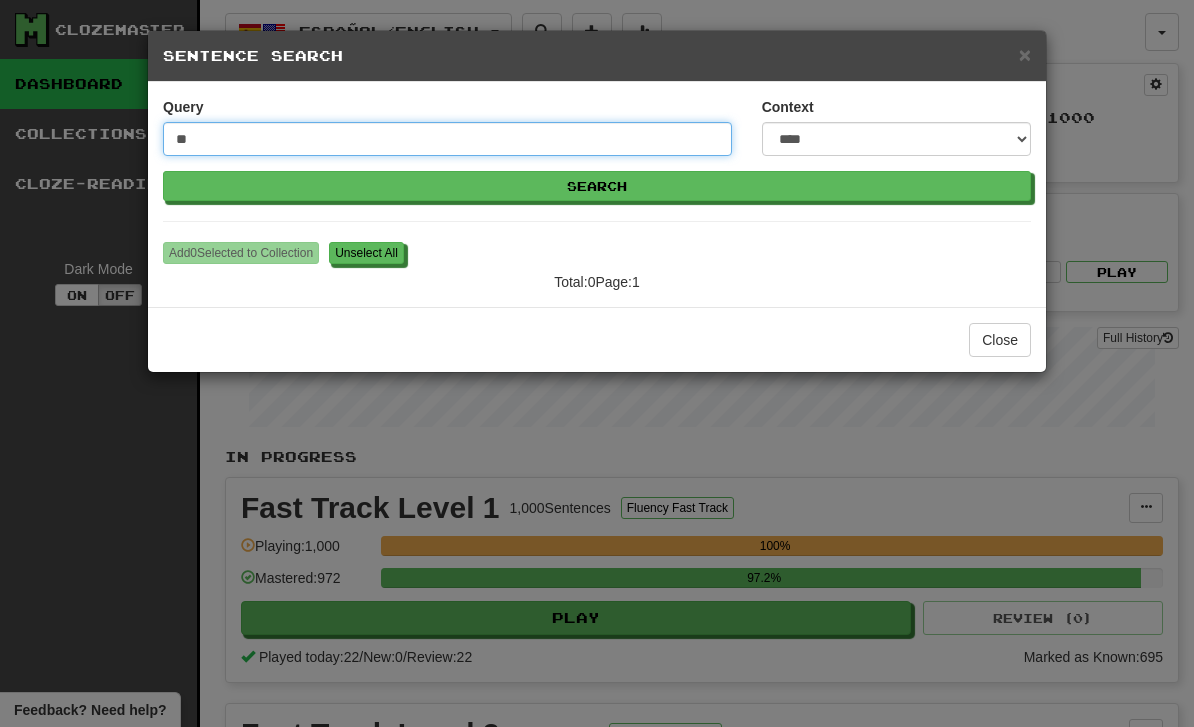 type on "*" 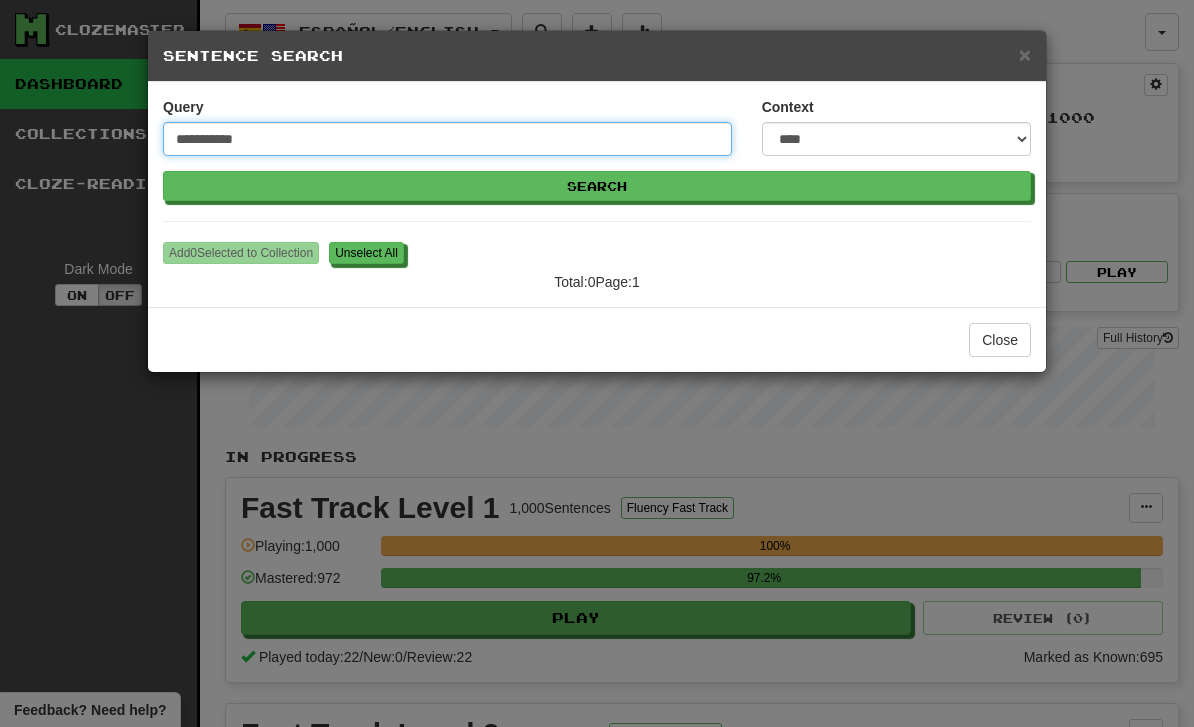 click on "Search" at bounding box center (597, 186) 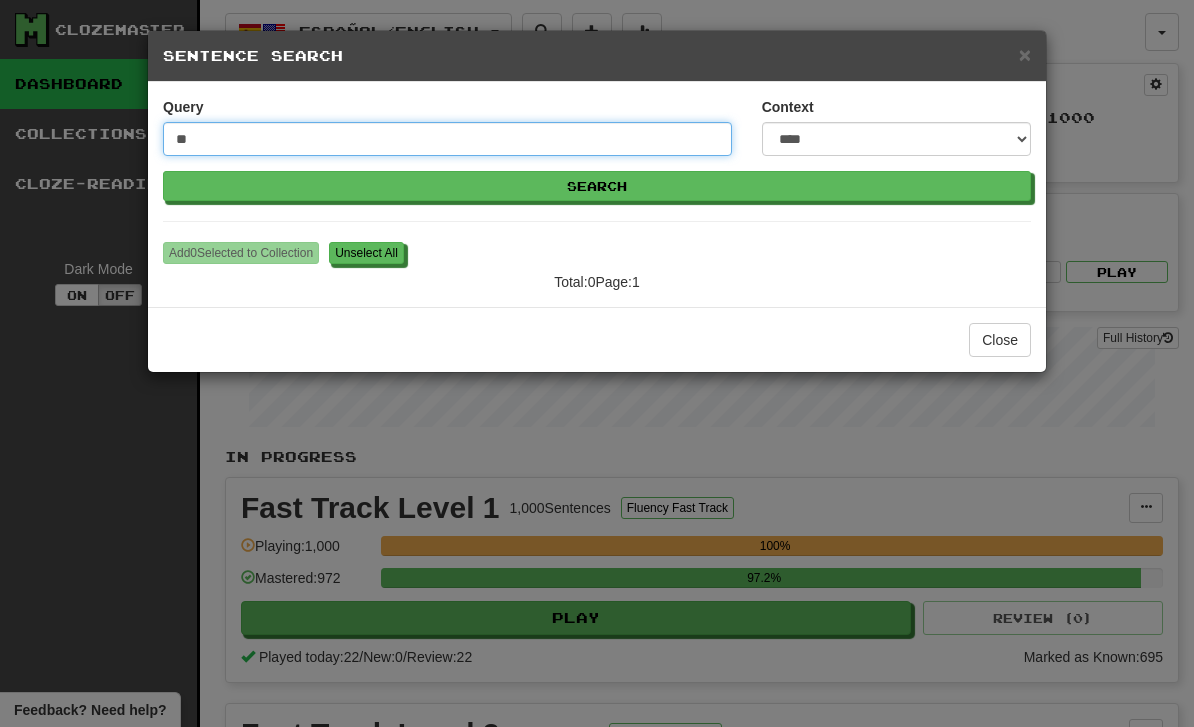 type on "*" 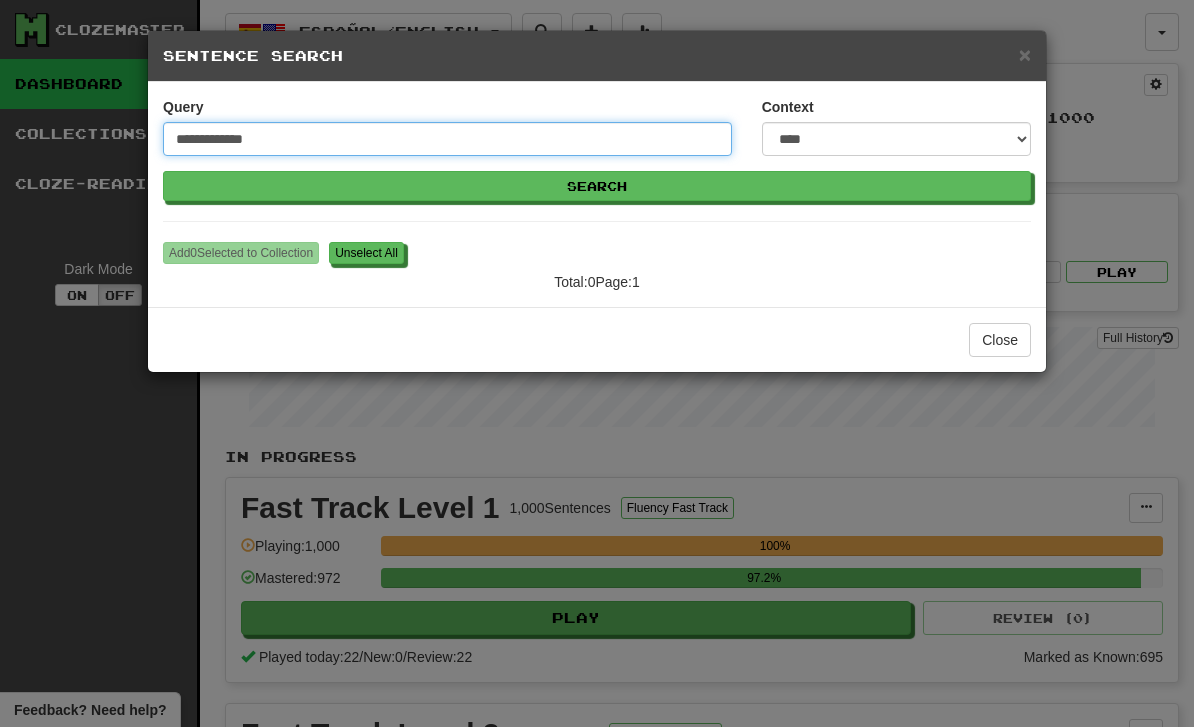 click on "Search" at bounding box center [597, 186] 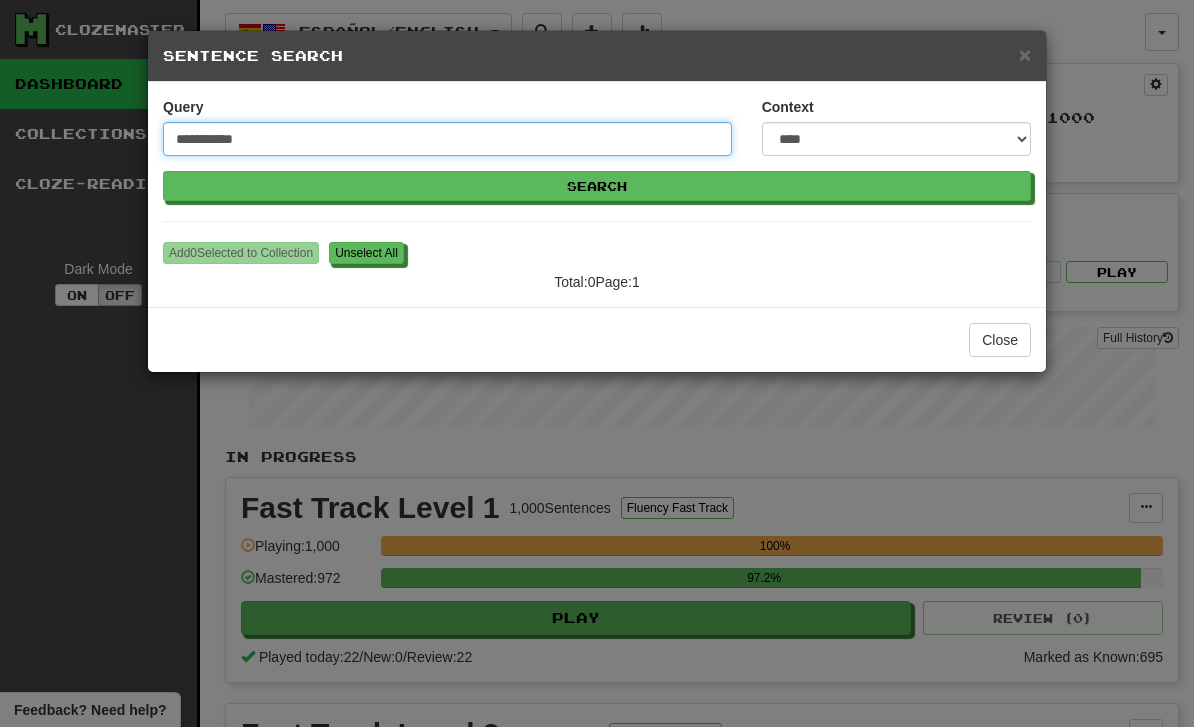 click on "Search" at bounding box center [597, 186] 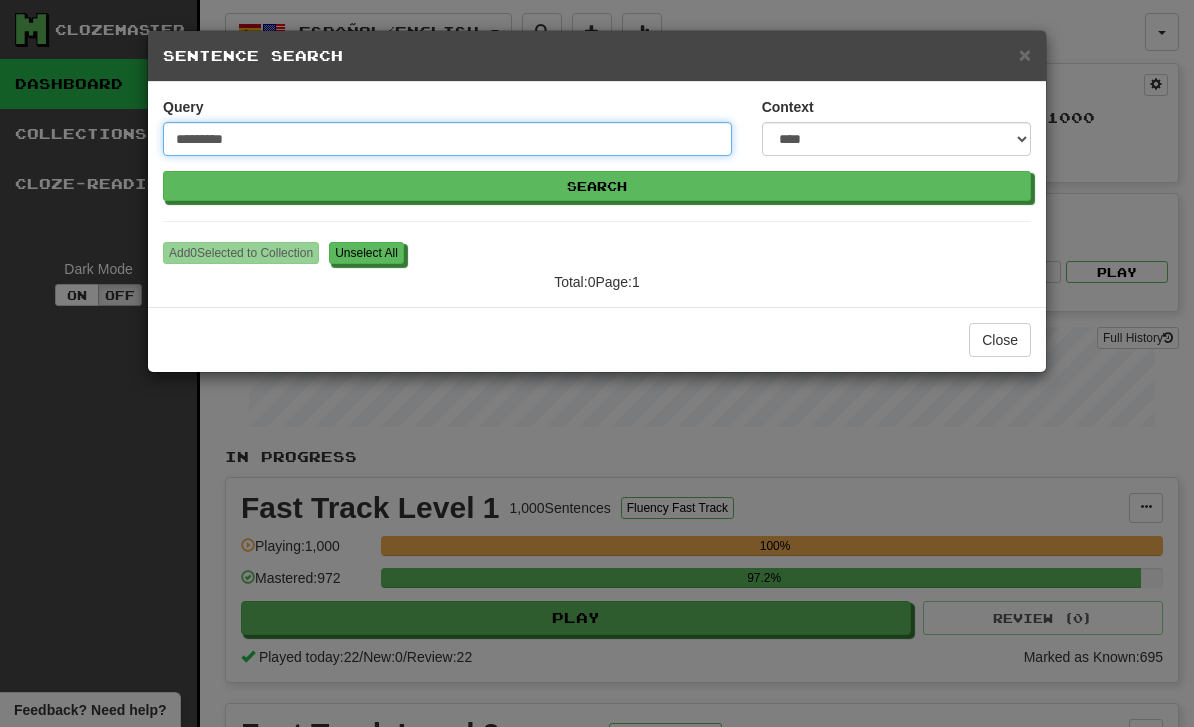click on "Search" at bounding box center (597, 186) 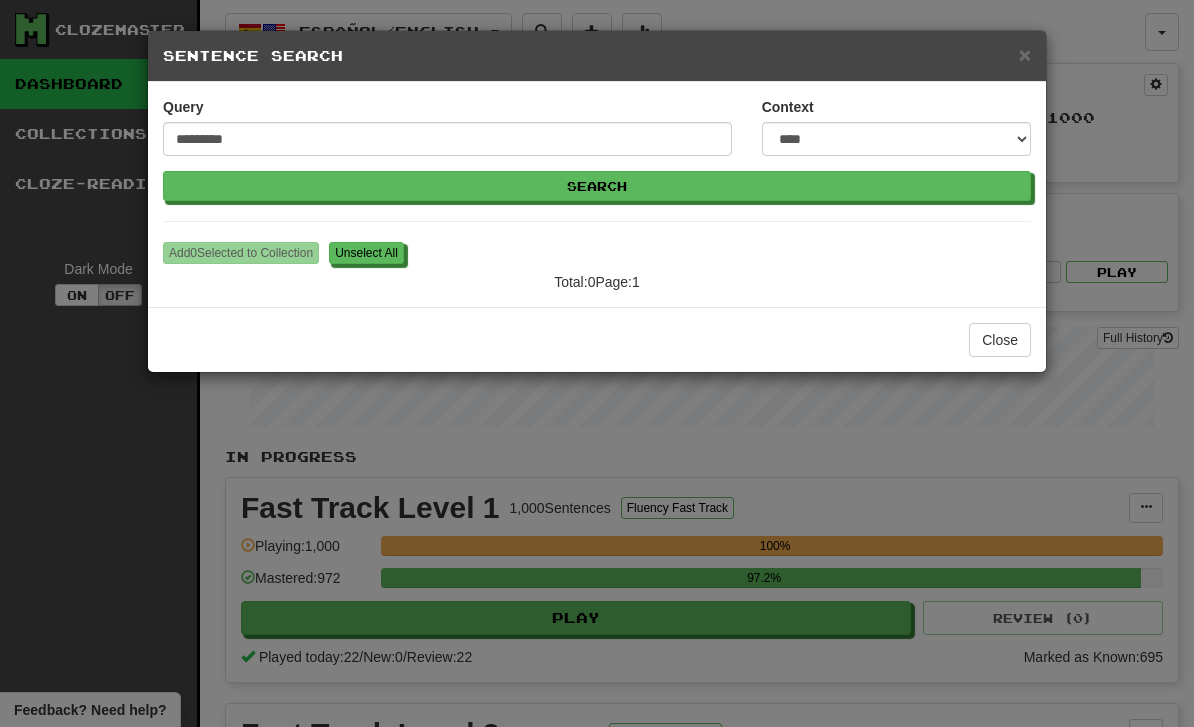 drag, startPoint x: 251, startPoint y: 138, endPoint x: 215, endPoint y: 145, distance: 36.67424 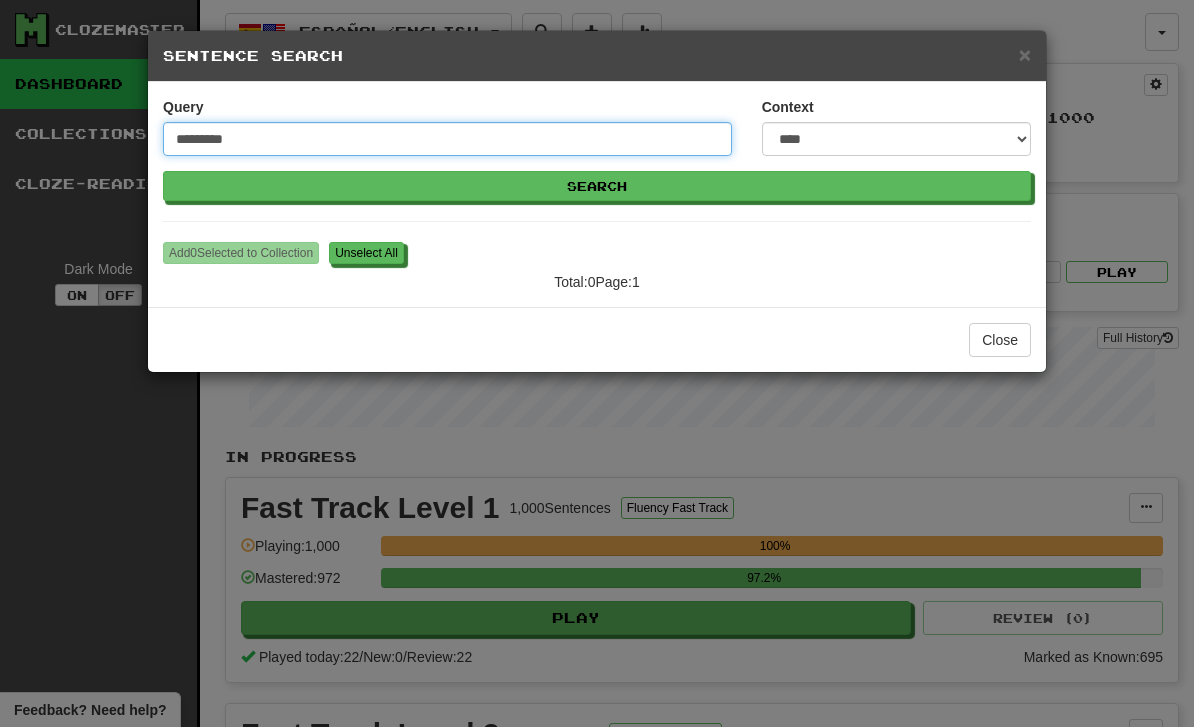 click on "*********" at bounding box center (447, 139) 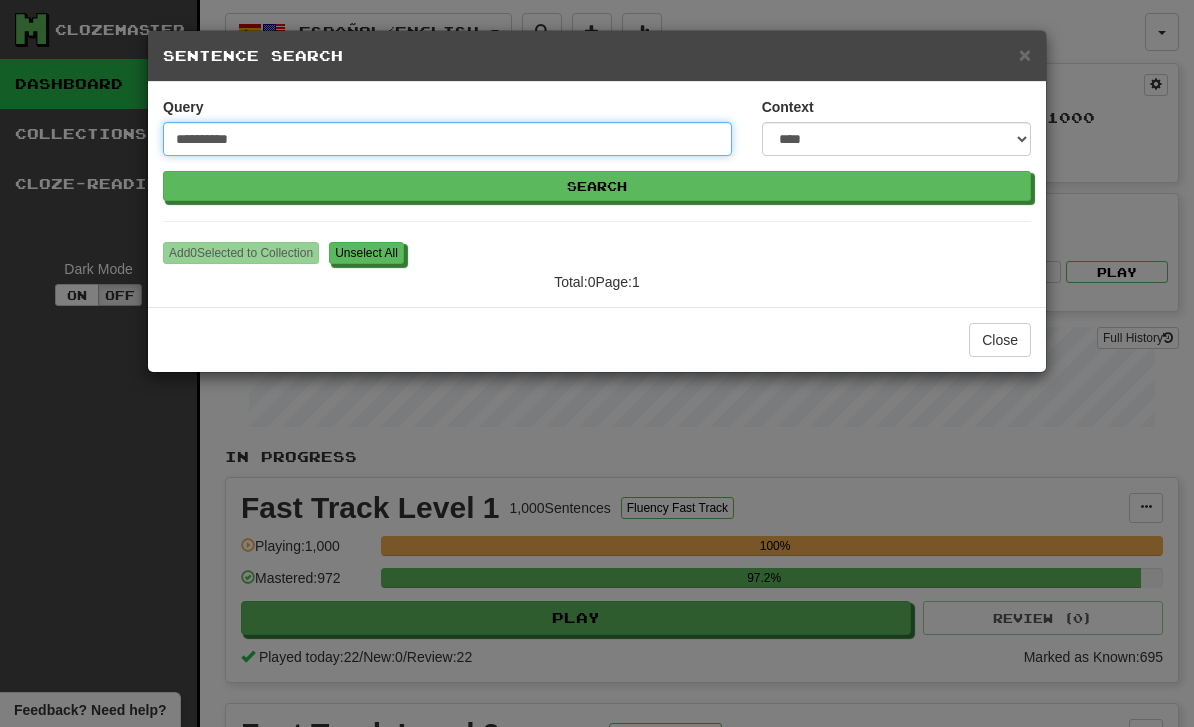 click on "Search" at bounding box center [597, 186] 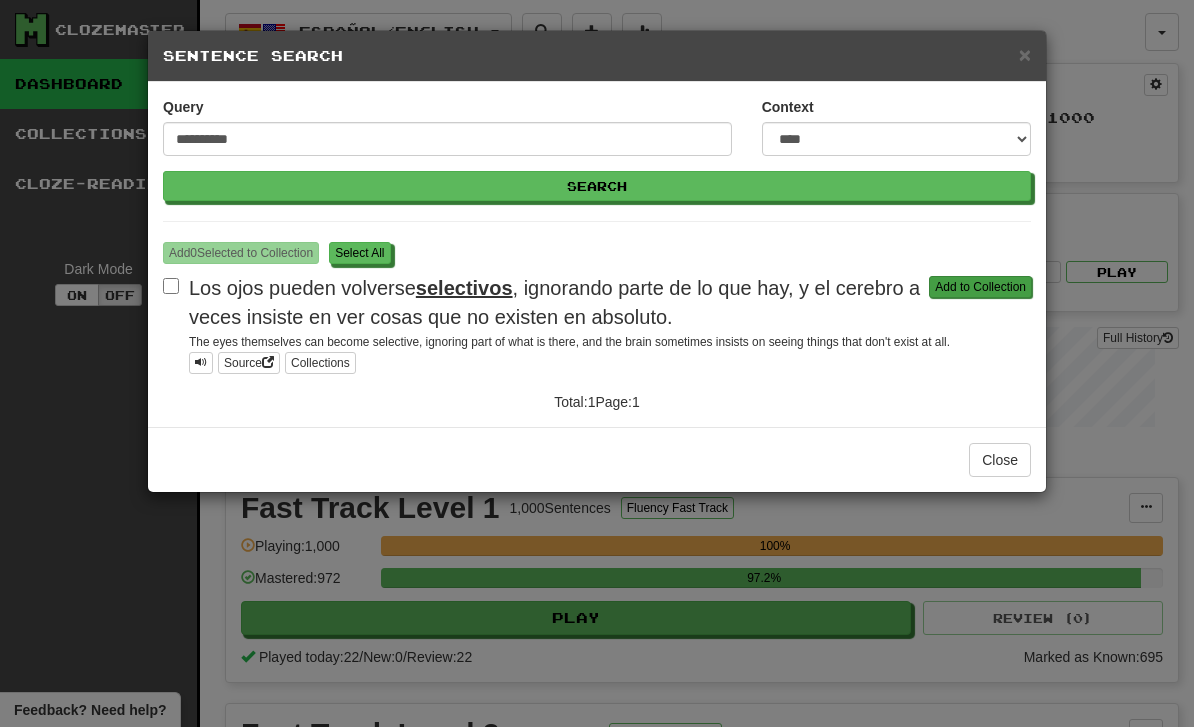 click on "Add to Collection" at bounding box center (980, 287) 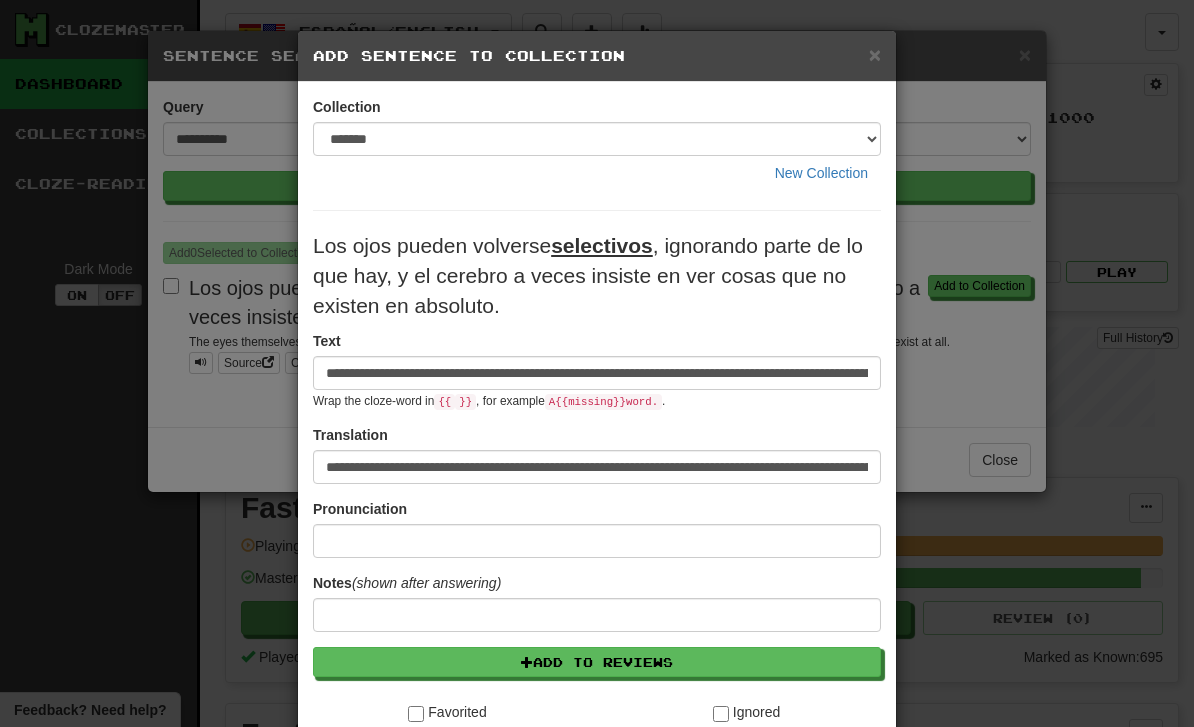 scroll, scrollTop: 0, scrollLeft: 336, axis: horizontal 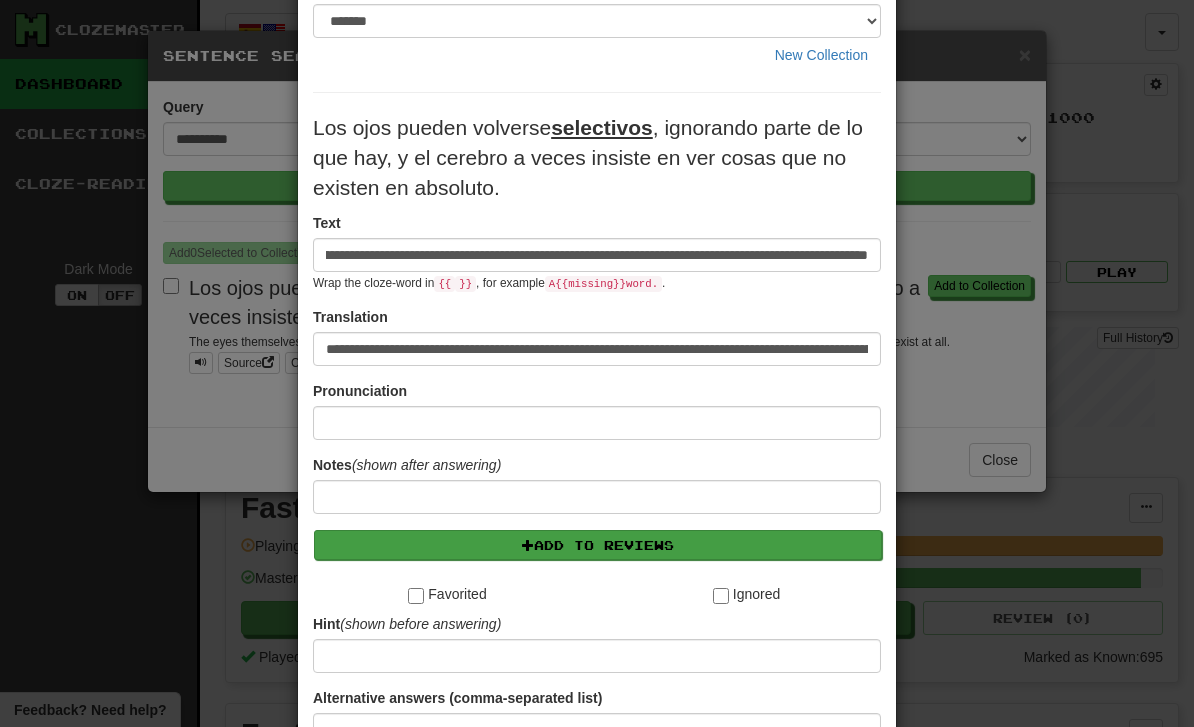 click on "Add to Reviews" at bounding box center (598, 545) 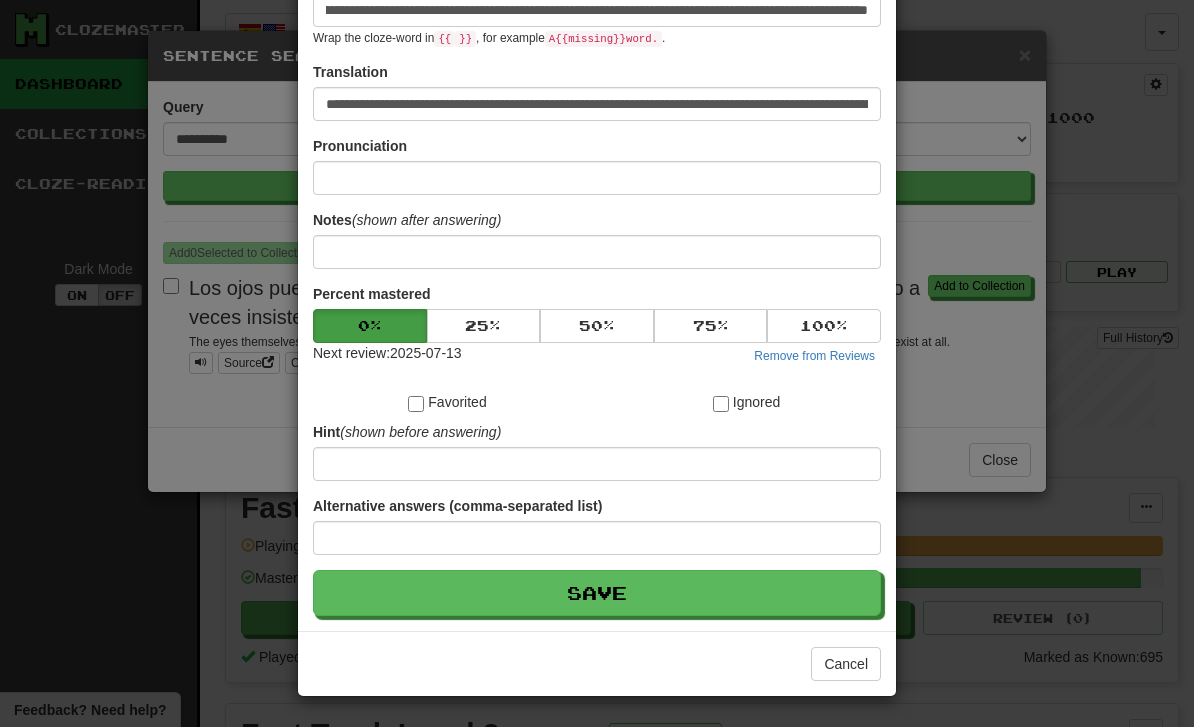 scroll, scrollTop: 364, scrollLeft: 0, axis: vertical 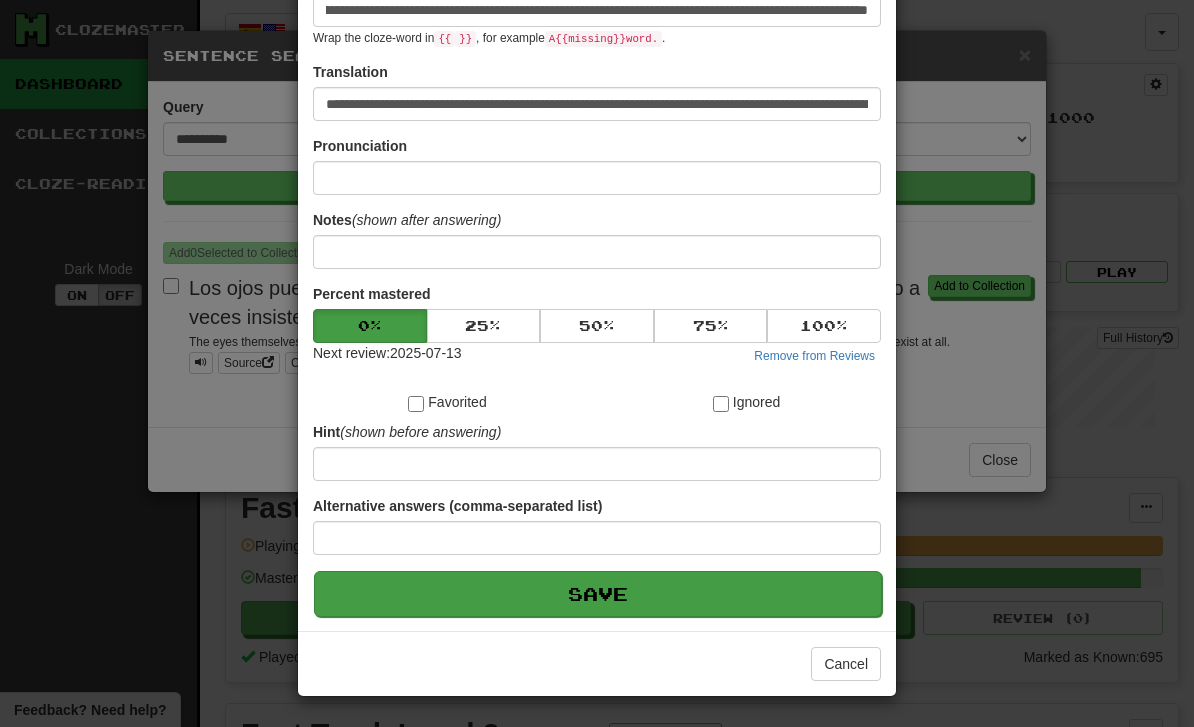 click on "Save" at bounding box center [598, 594] 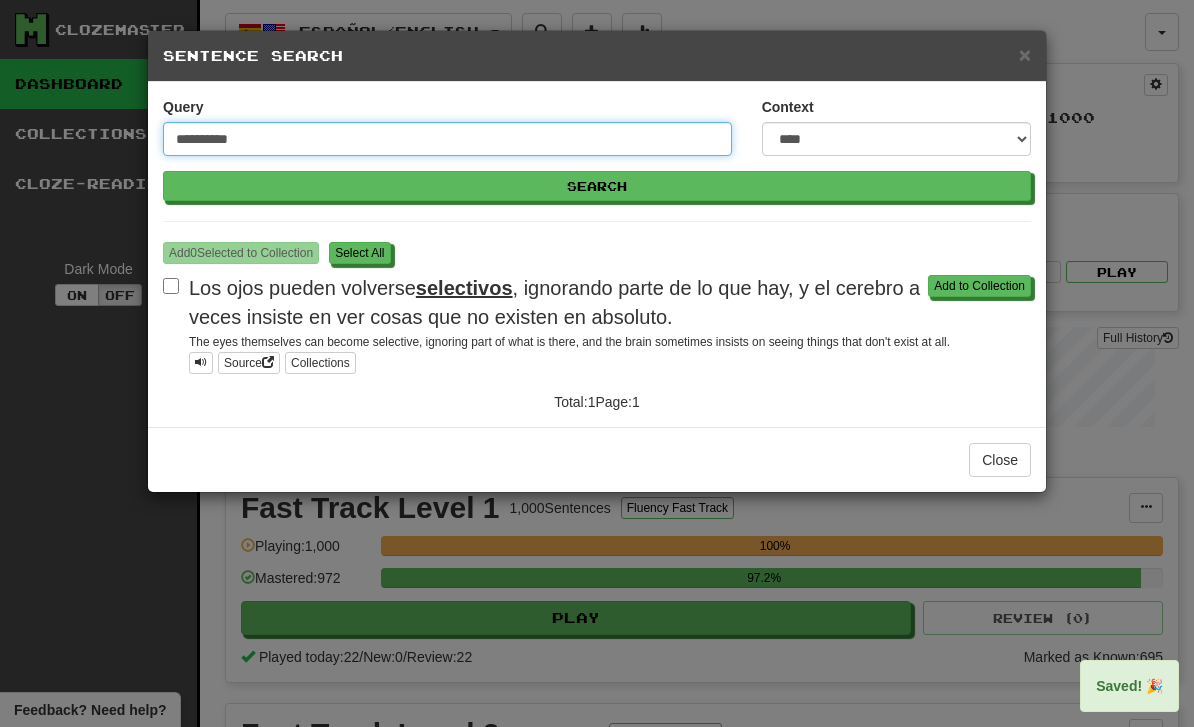 click on "**********" at bounding box center (447, 139) 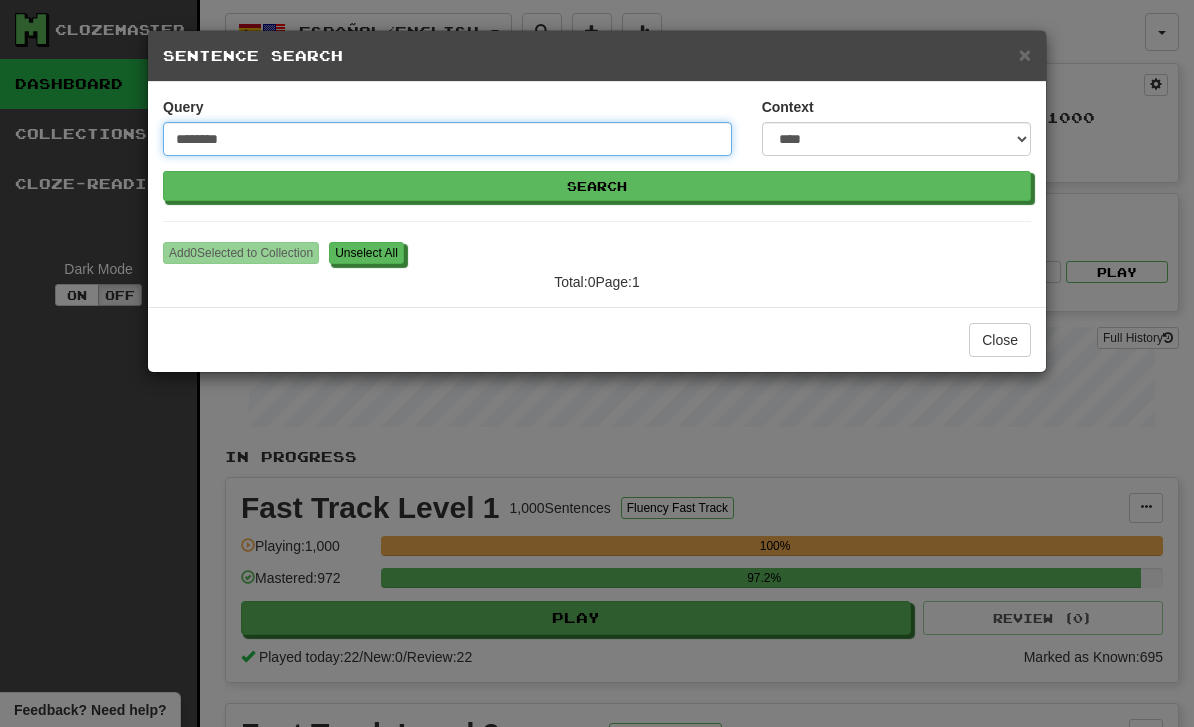 click on "Search" at bounding box center (597, 186) 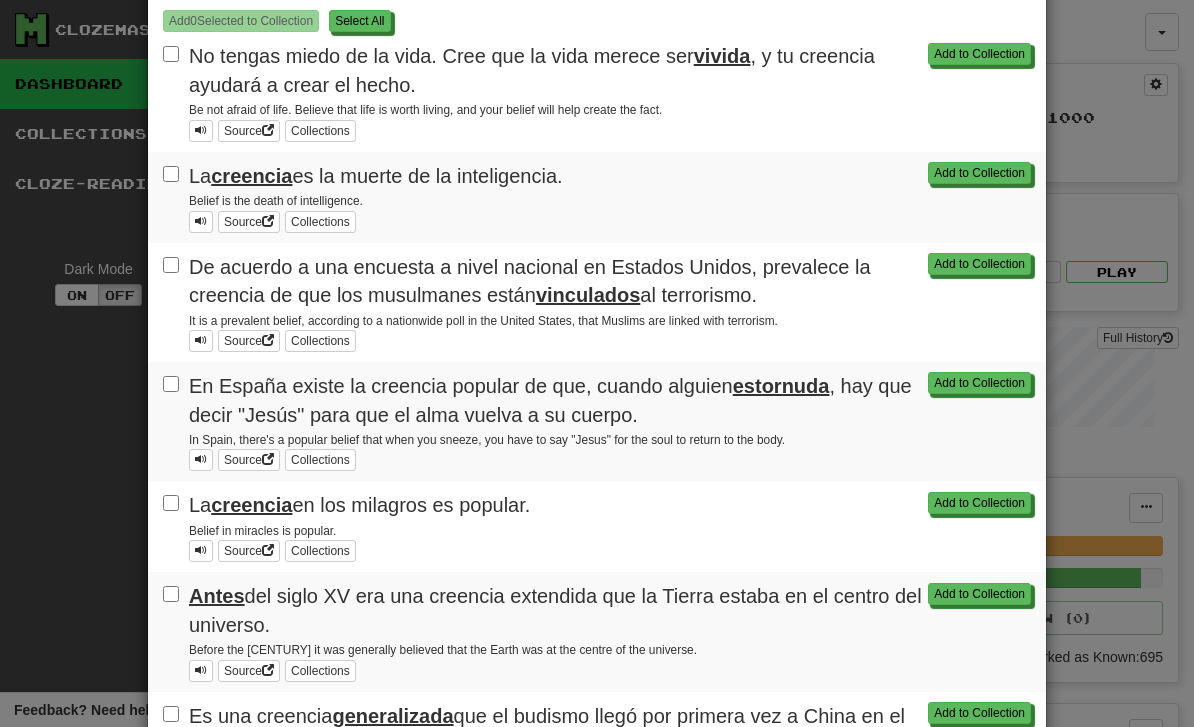 scroll, scrollTop: 252, scrollLeft: 0, axis: vertical 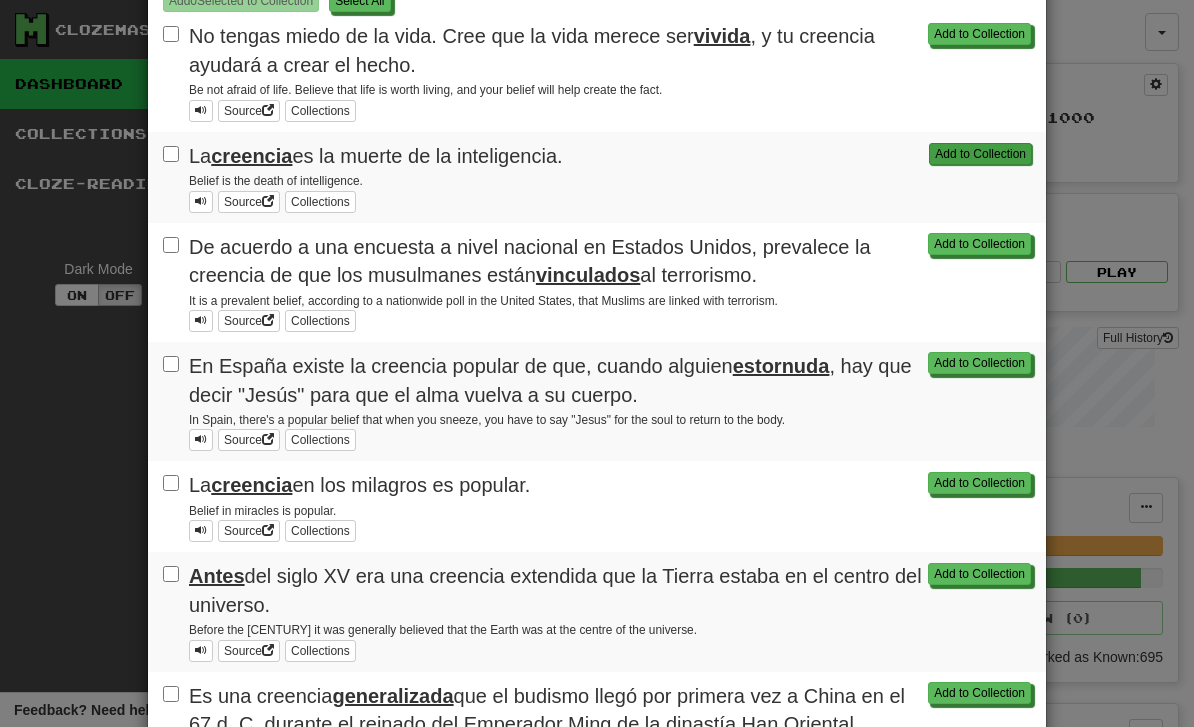 click on "Add to Collection" at bounding box center [980, 154] 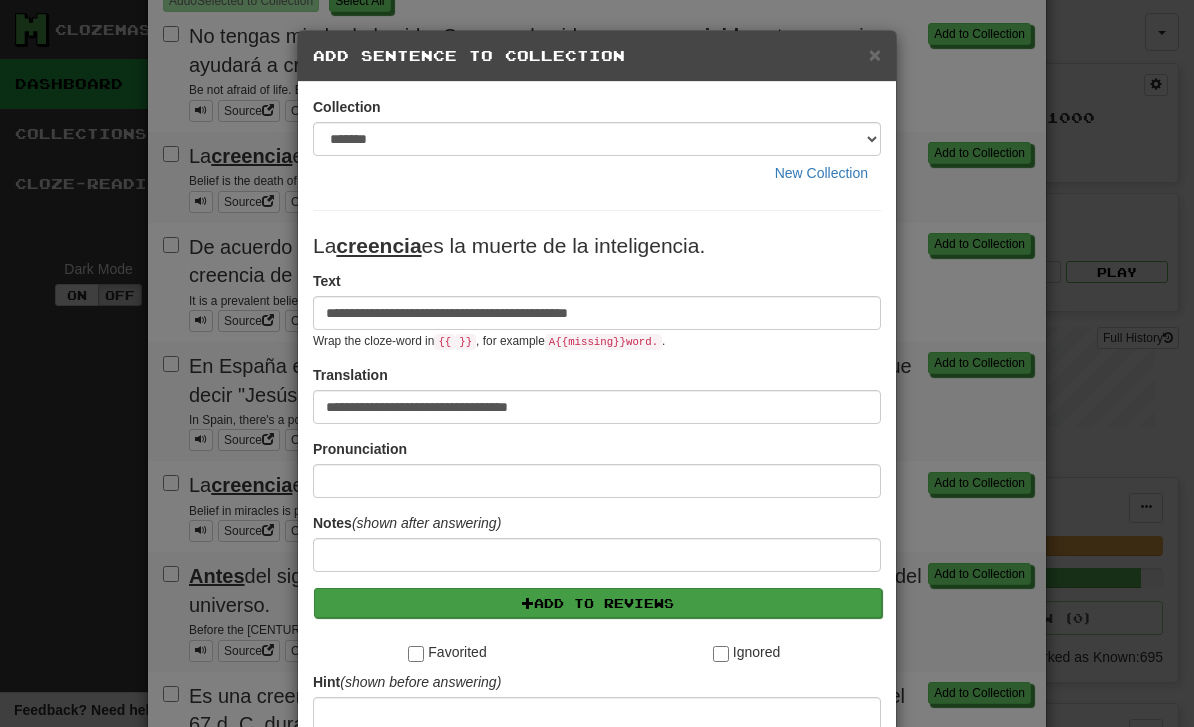 click on "Add to Reviews" at bounding box center (598, 603) 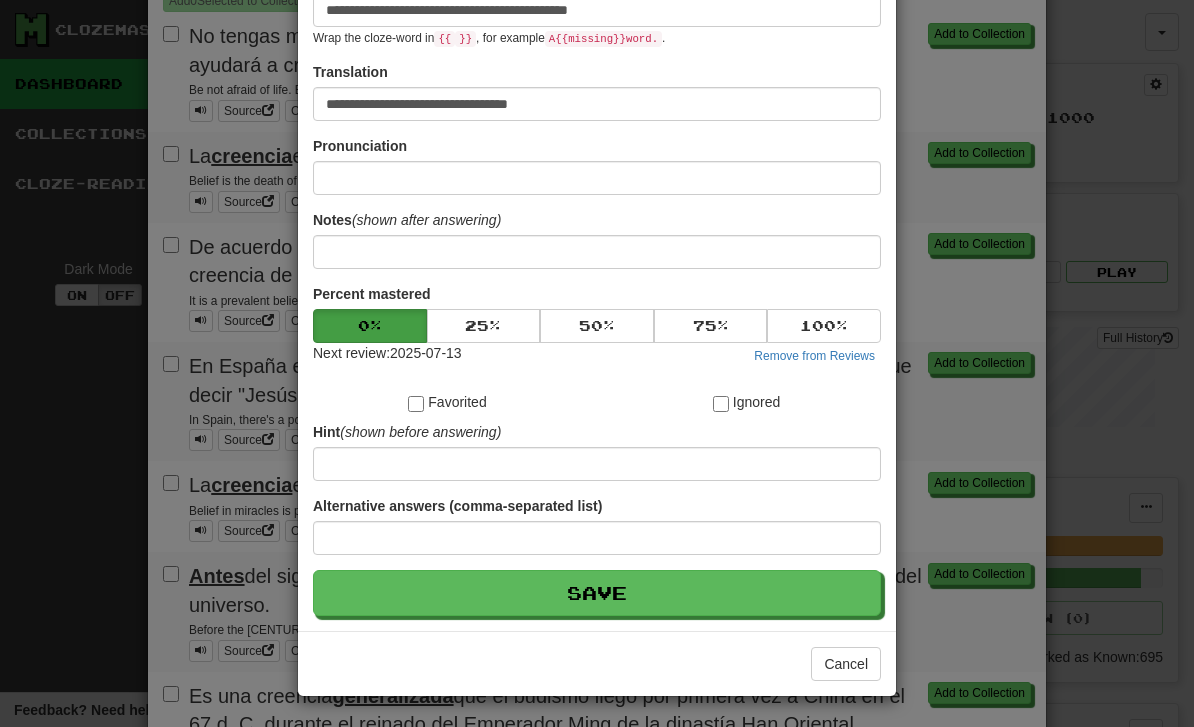 scroll, scrollTop: 304, scrollLeft: 0, axis: vertical 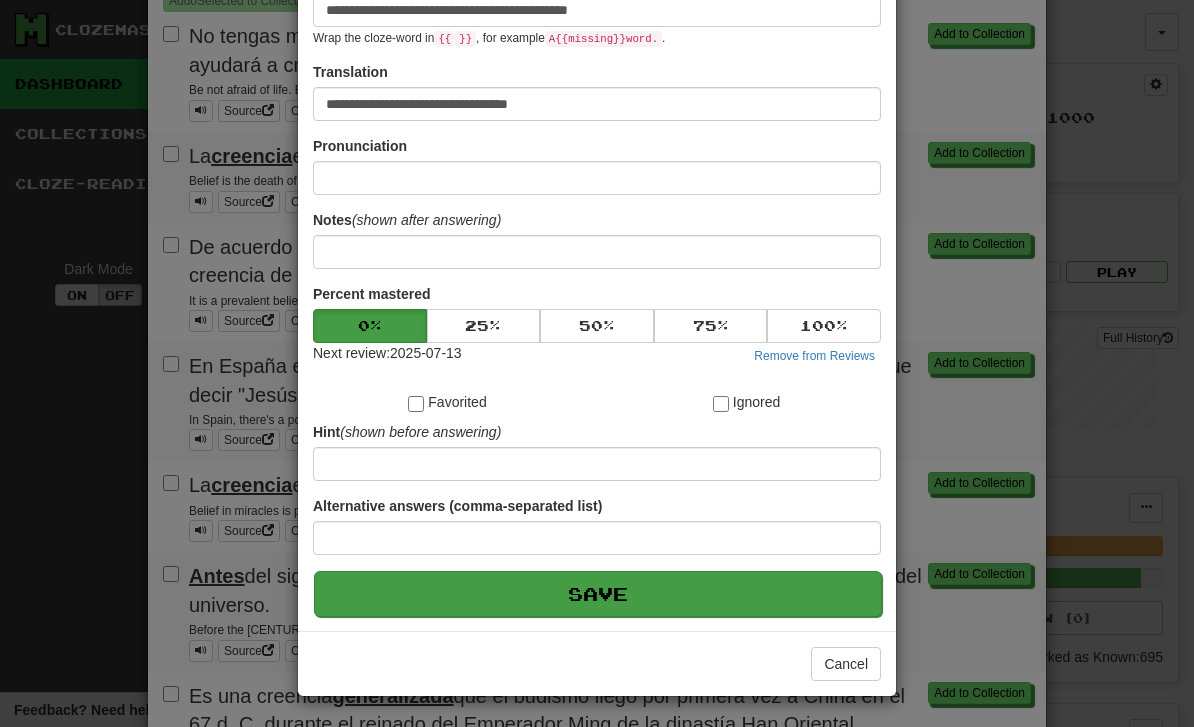 click on "Save" at bounding box center (598, 594) 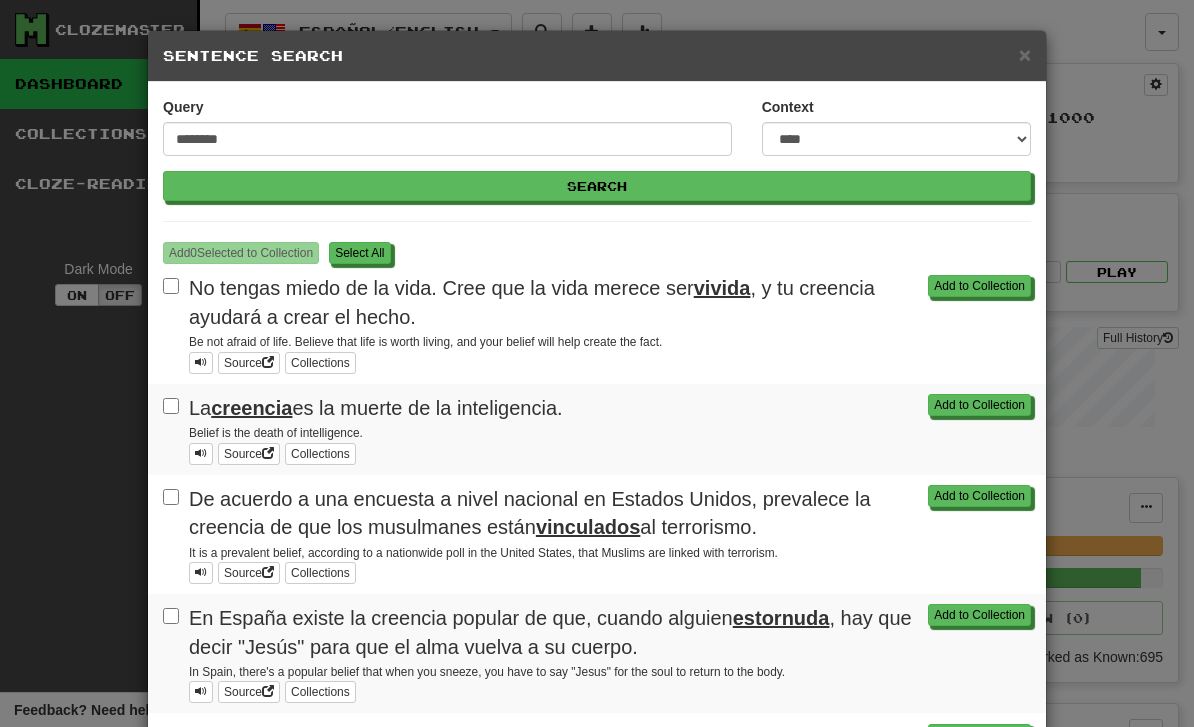 scroll, scrollTop: 0, scrollLeft: 0, axis: both 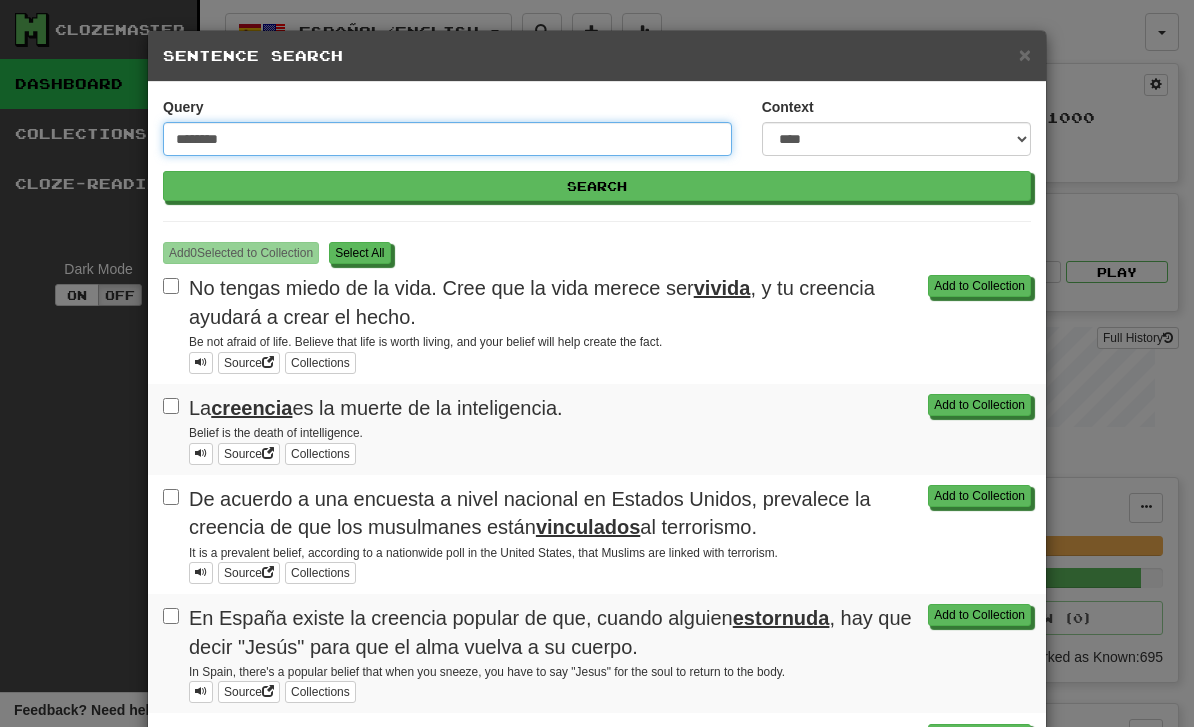 click on "********" at bounding box center [447, 139] 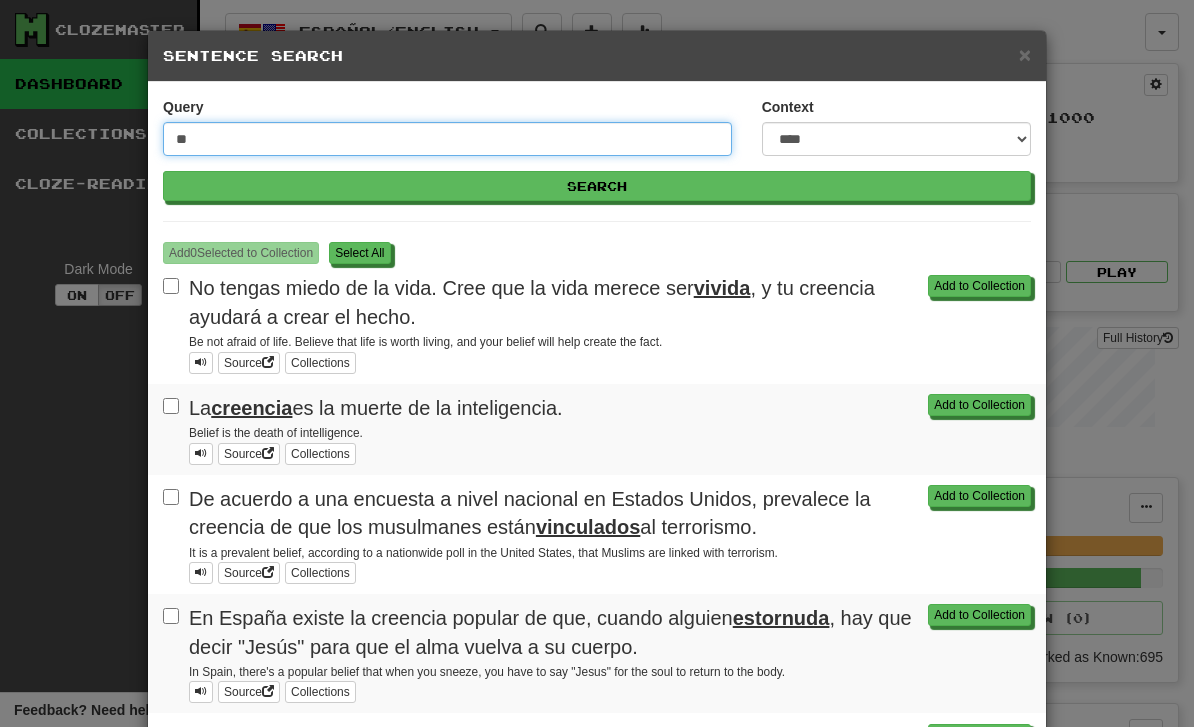 type on "*" 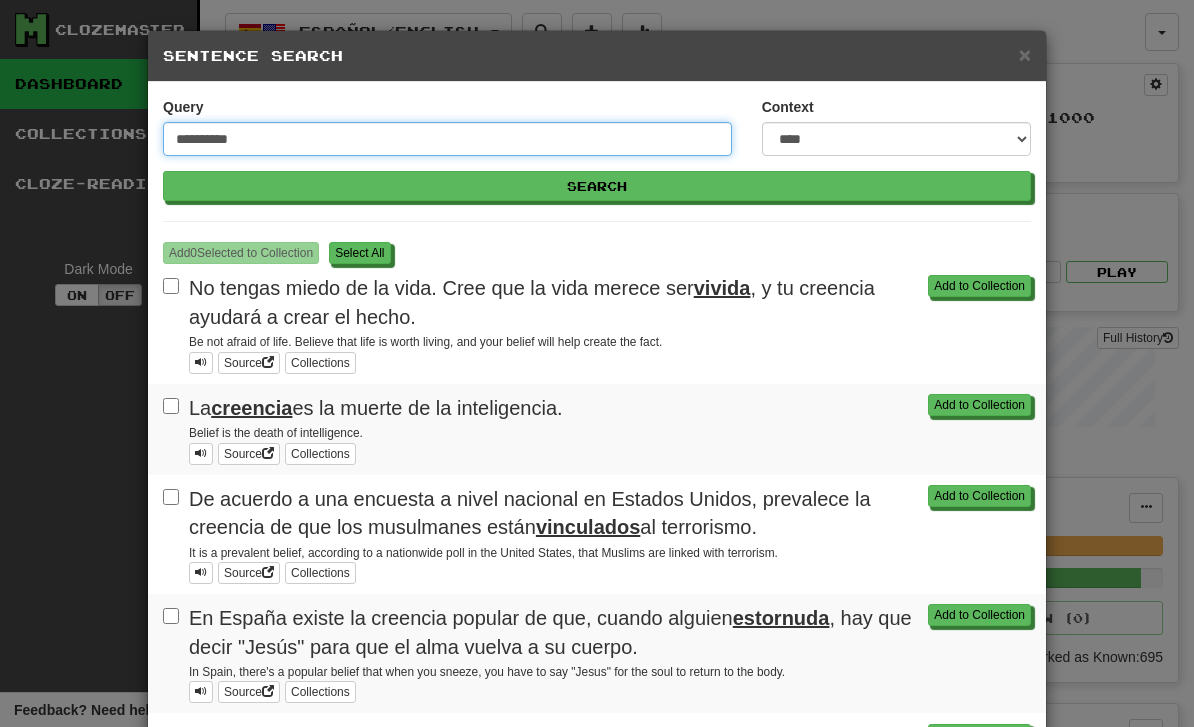 type on "**********" 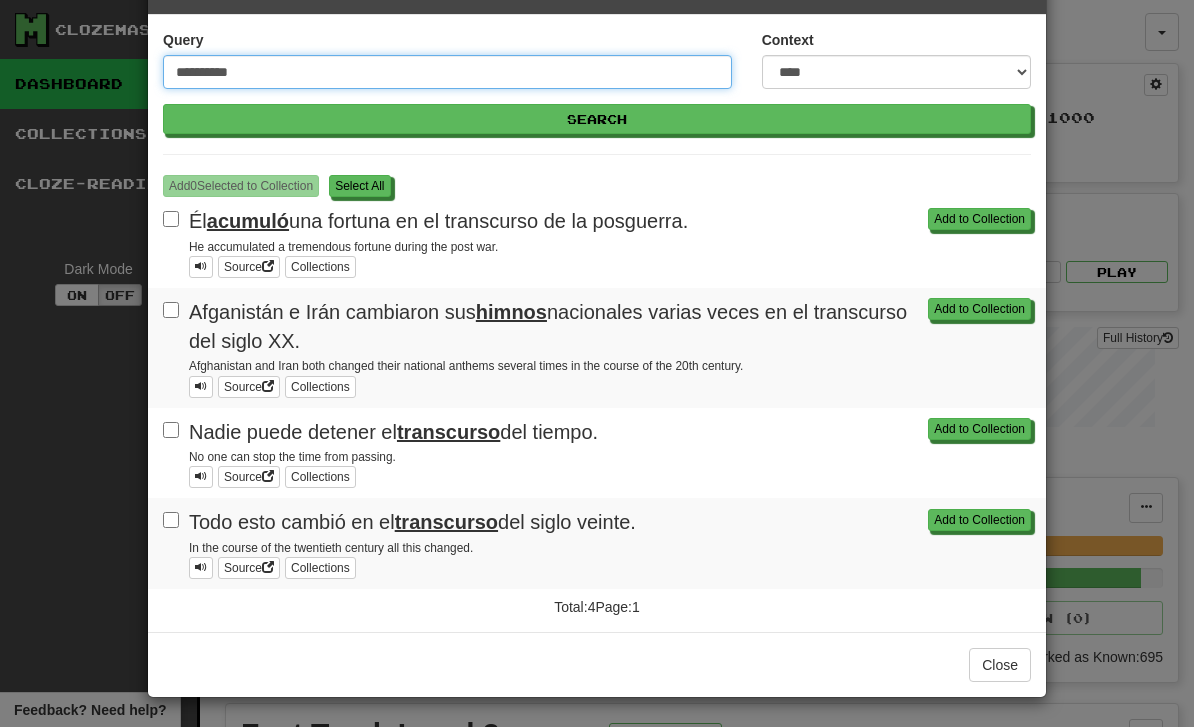 scroll, scrollTop: 66, scrollLeft: 0, axis: vertical 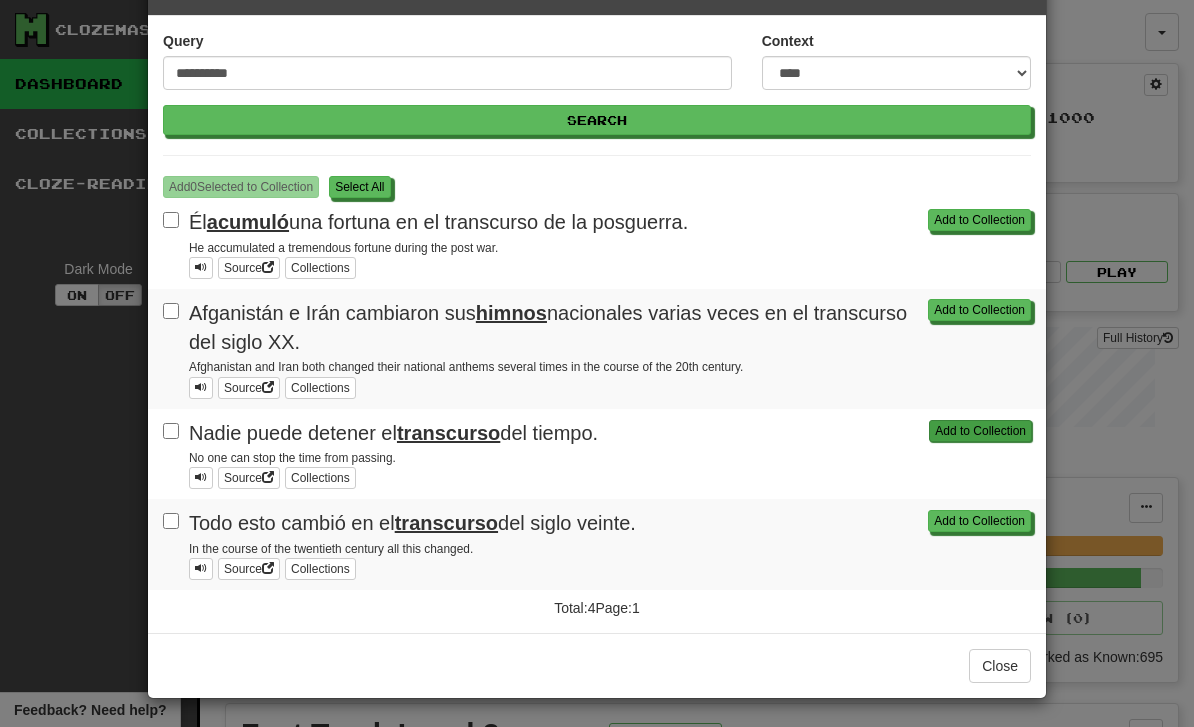 click on "Add to Collection" at bounding box center [980, 431] 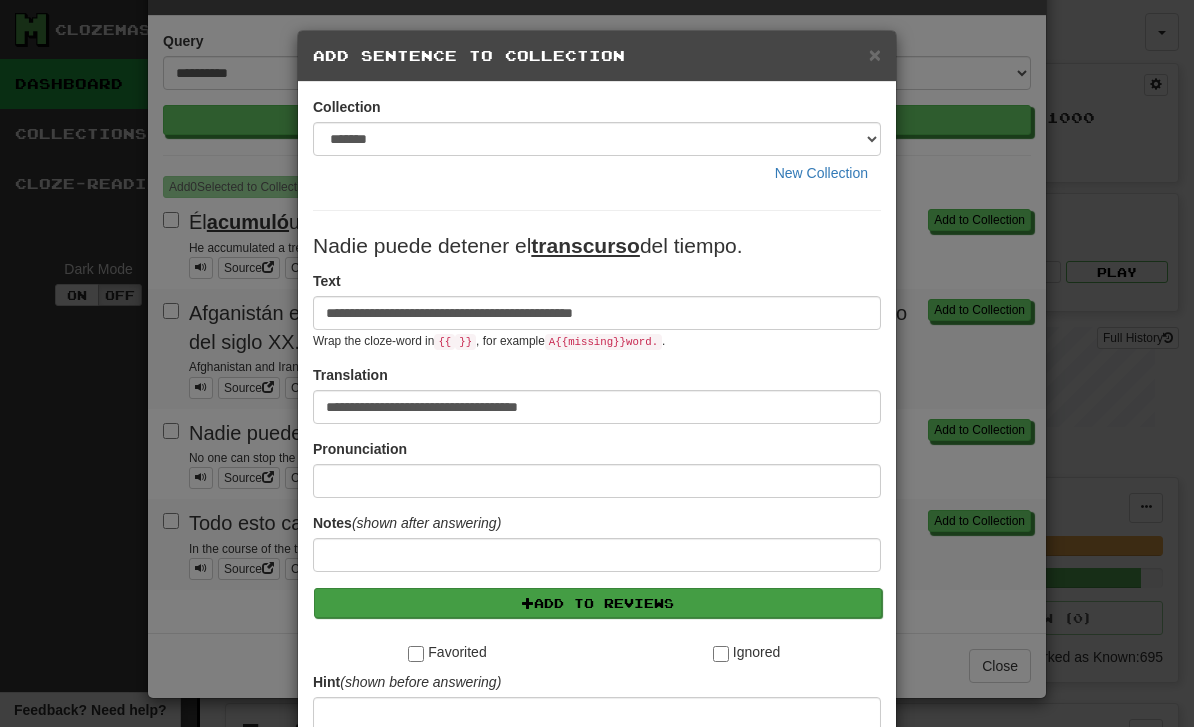 click on "Add to Reviews" at bounding box center (598, 603) 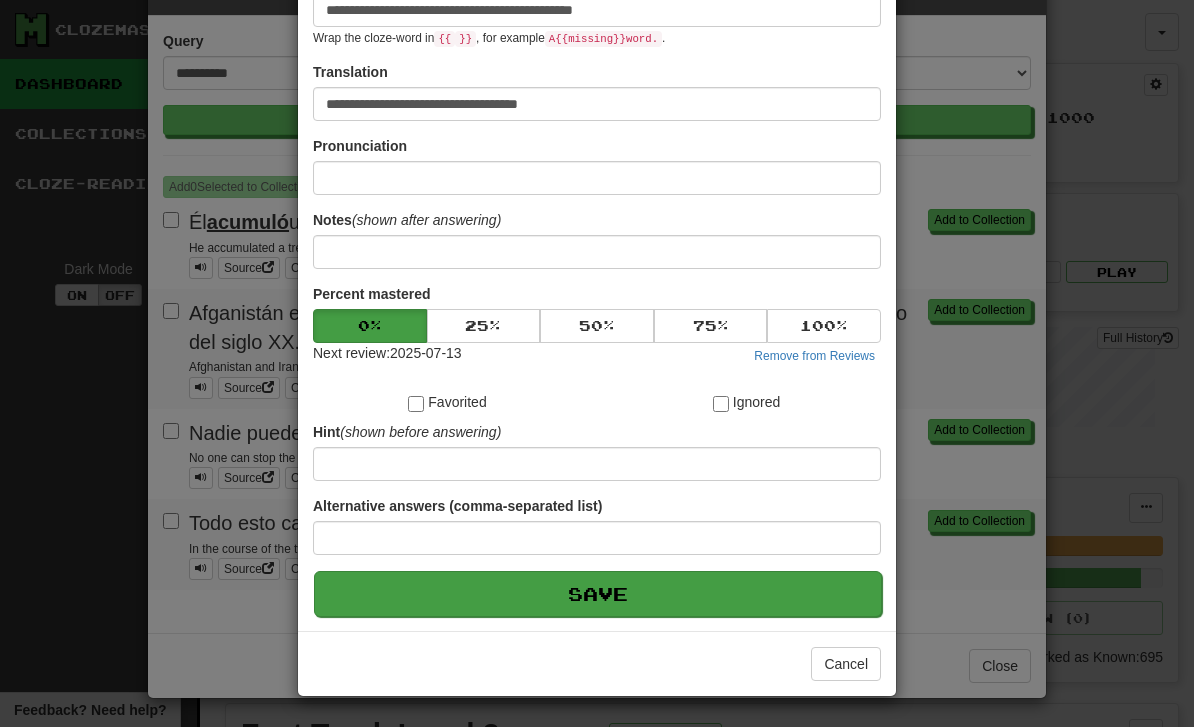 click on "Save" at bounding box center [598, 594] 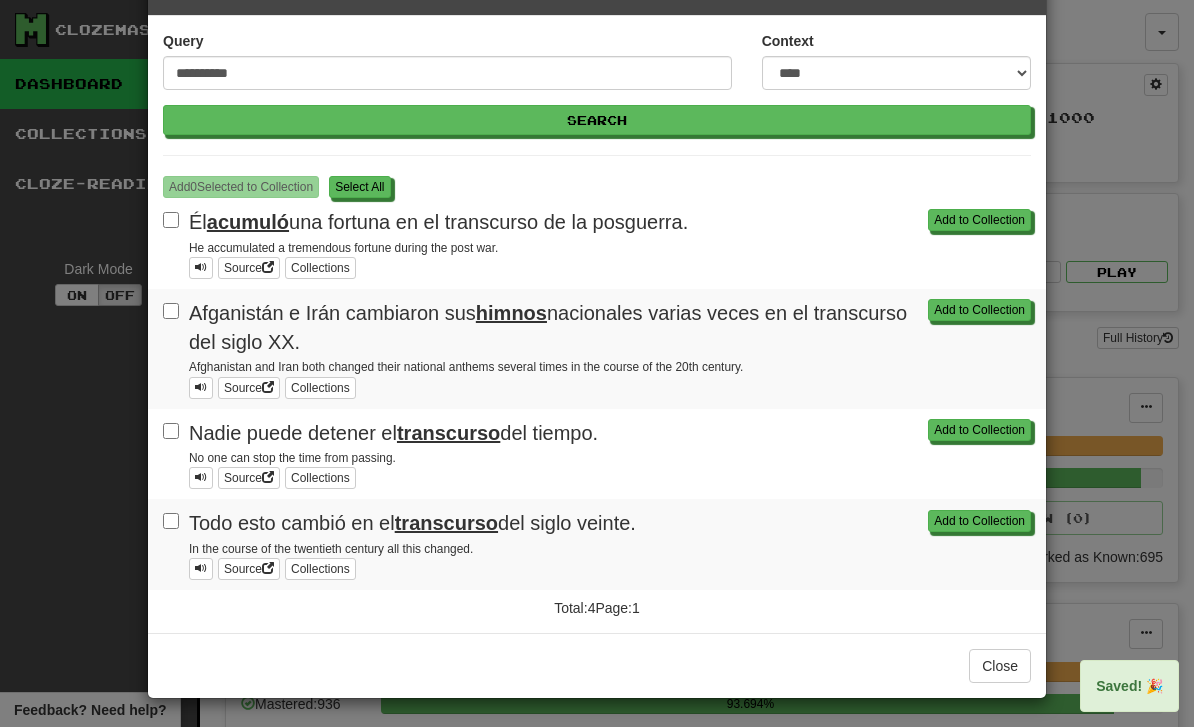 scroll, scrollTop: 0, scrollLeft: 0, axis: both 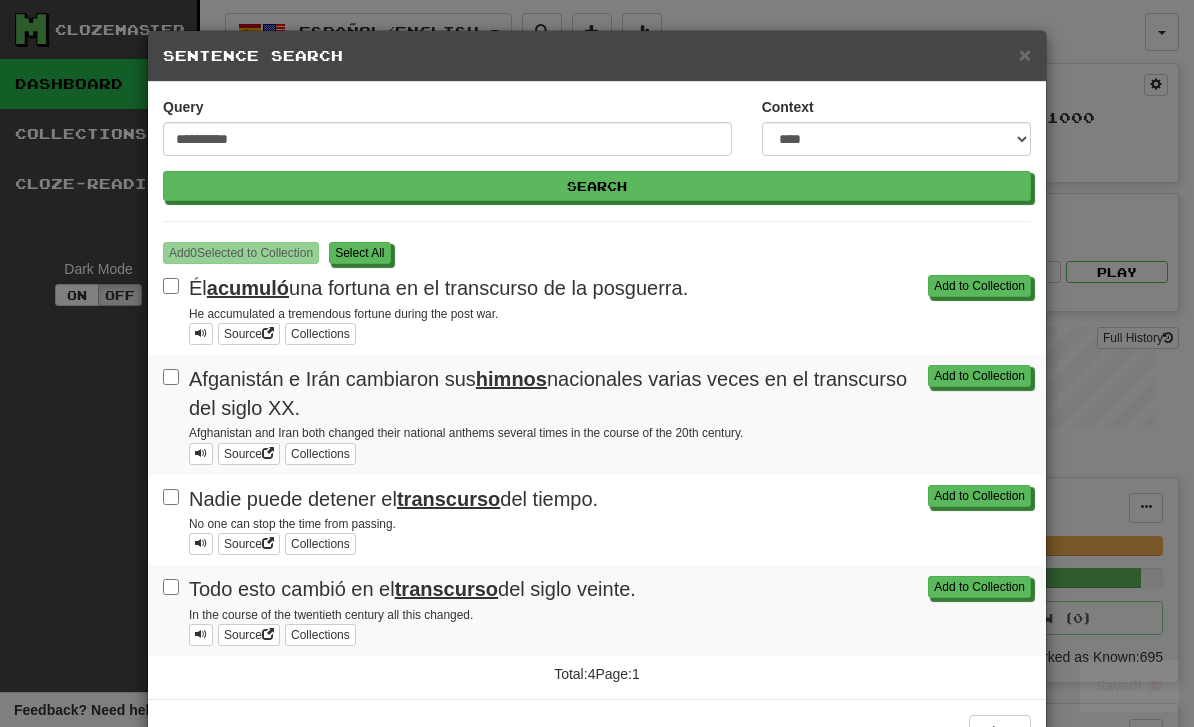 click on "Él acumuló una fortuna en el transcurso de la posguerra. He accumulated a tremendous fortune during the post war. Source Collections Add to Collection Afganistán e Irán cambiaron sus himnos nacionales varias veces en el transcurso del siglo XX. Afghanistan and Iran both changed their national anthems several times in the course of the 20th century. Source Collections Add to Collection Nadie puede detener el transcurso del tiempo. No one can stop the time from passing. Source Collections Add to Collection Todo esto cambió en el transcurso del siglo veinte. In the course of the twentieth century all this changed. Source Collections Total: 4 Page:" at bounding box center (597, 390) 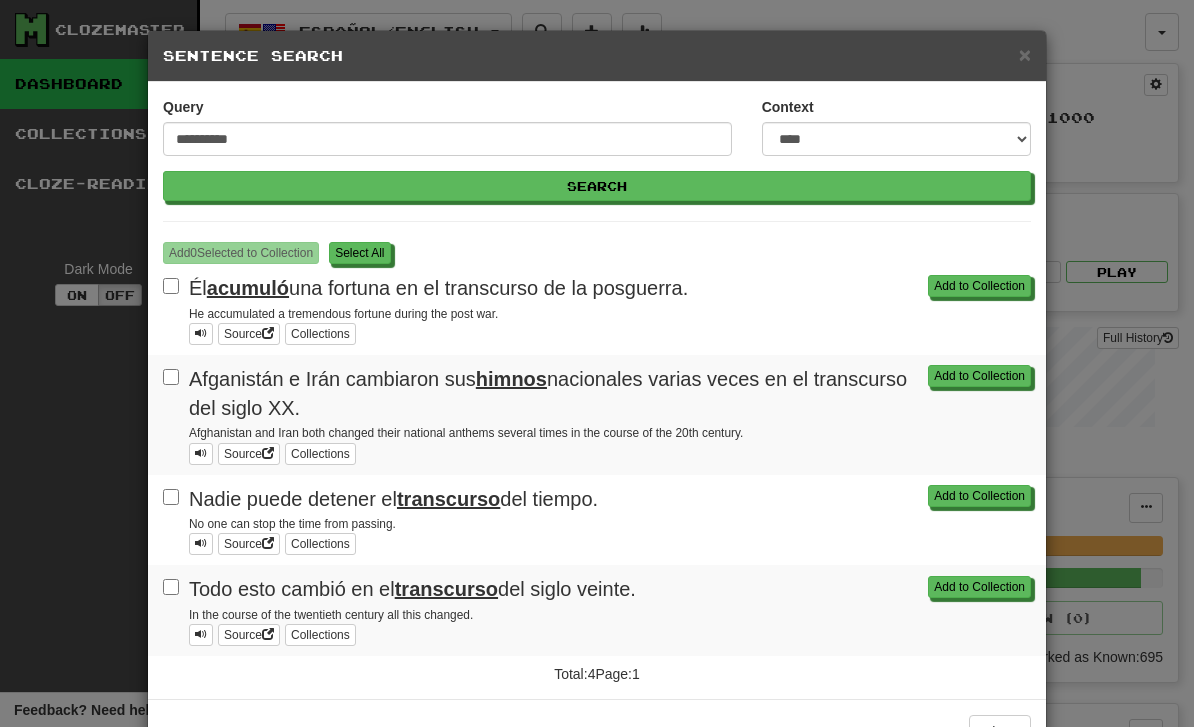 click on "Él acumuló una fortuna en el transcurso de la posguerra. He accumulated a tremendous fortune during the post war. Source Collections Add to Collection Afganistán e Irán cambiaron sus himnos nacionales varias veces en el transcurso del siglo XX. Afghanistan and Iran both changed their national anthems several times in the course of the 20th century. Source Collections Add to Collection Nadie puede detener el transcurso del tiempo. No one can stop the time from passing. Source Collections Add to Collection Todo esto cambió en el transcurso del siglo veinte. In the course of the twentieth century all this changed. Source Collections Total: 4 Page:" at bounding box center [597, 390] 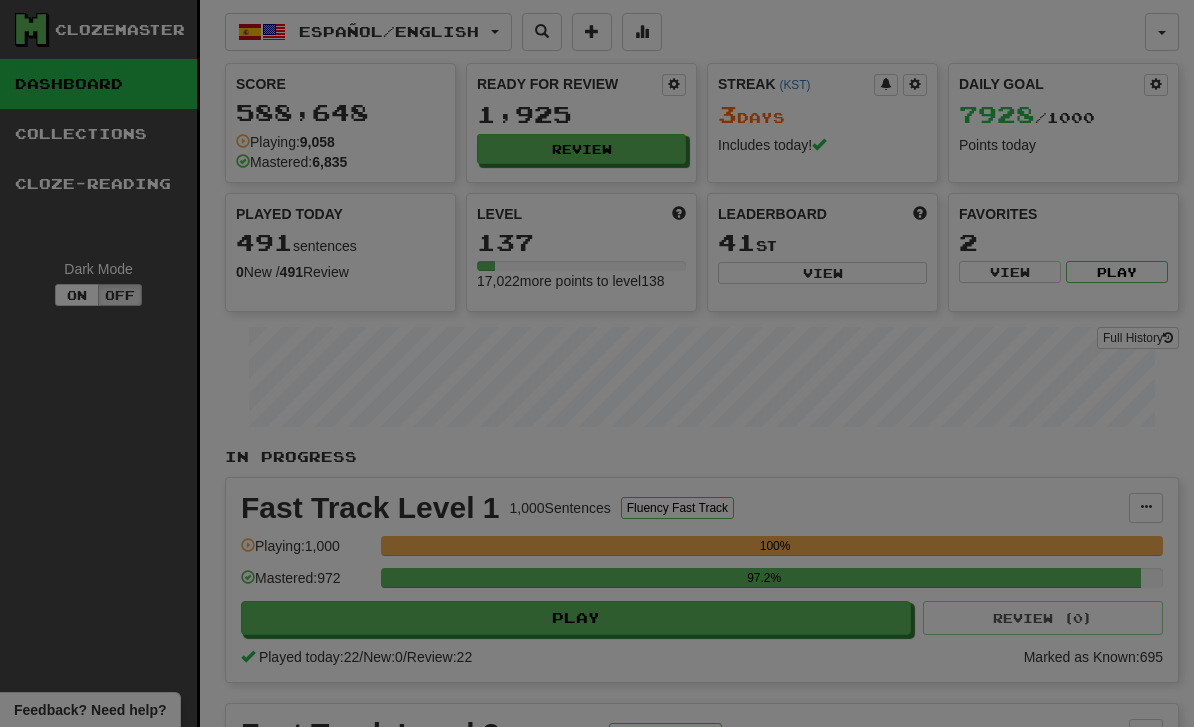 click on "Él acumuló una fortuna en el transcurso de la posguerra. He accumulated a tremendous fortune during the post war. Source Collections Add to Collection Afganistán e Irán cambiaron sus himnos nacionales varias veces en el transcurso del siglo XX. Afghanistan and Iran both changed their national anthems several times in the course of the 20th century. Source Collections Add to Collection Nadie puede detener el transcurso del tiempo. No one can stop the time from passing. Source Collections Add to Collection Todo esto cambió en el transcurso del siglo veinte. In the course of the twentieth century all this changed. Source Collections Total: 4 Page: 1 Close" at bounding box center (597, 363) 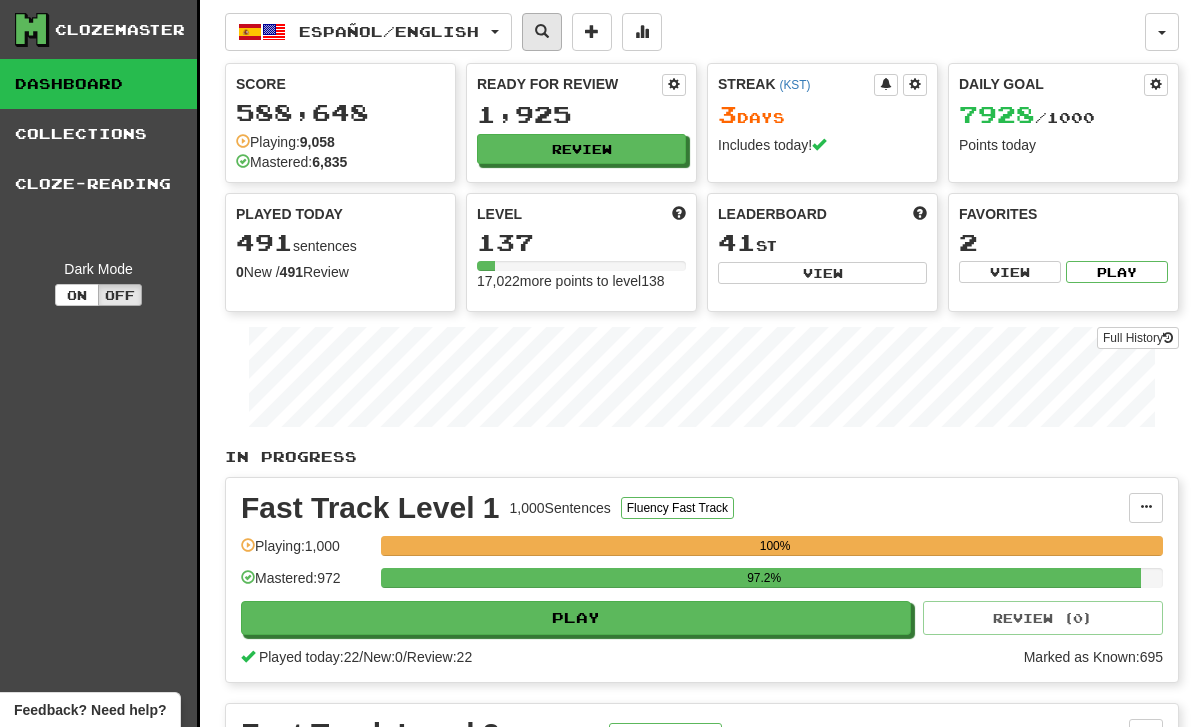 click 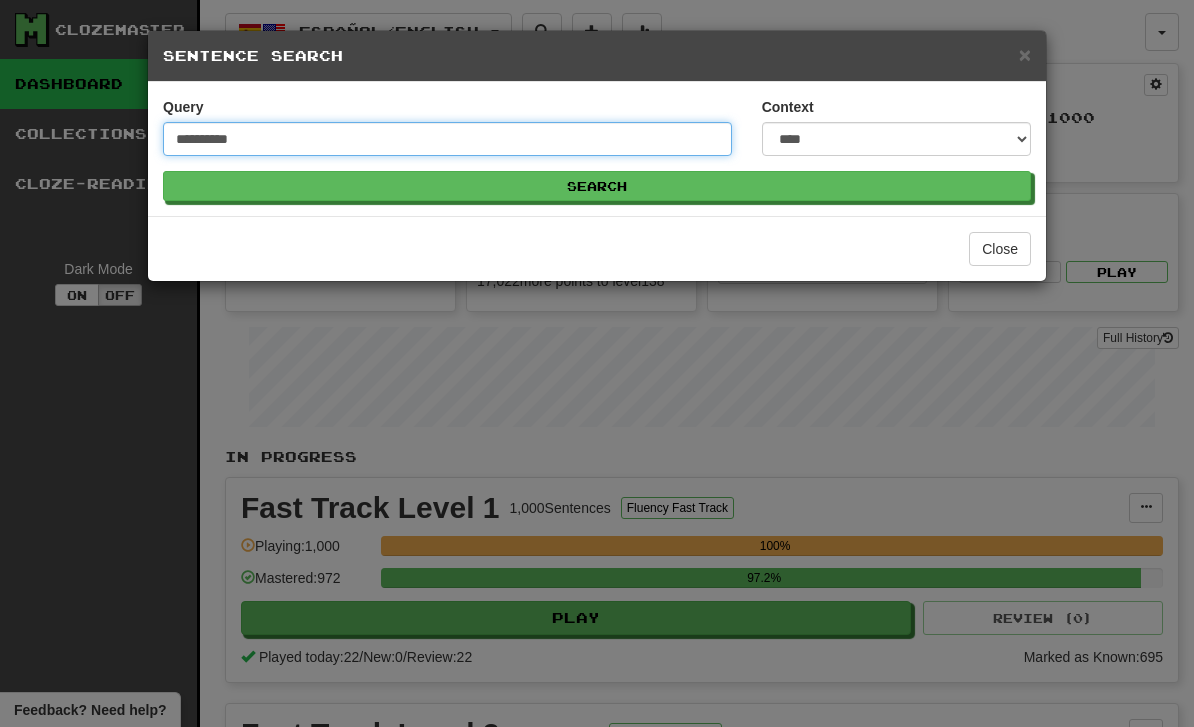 click on "Search" at bounding box center [597, 186] 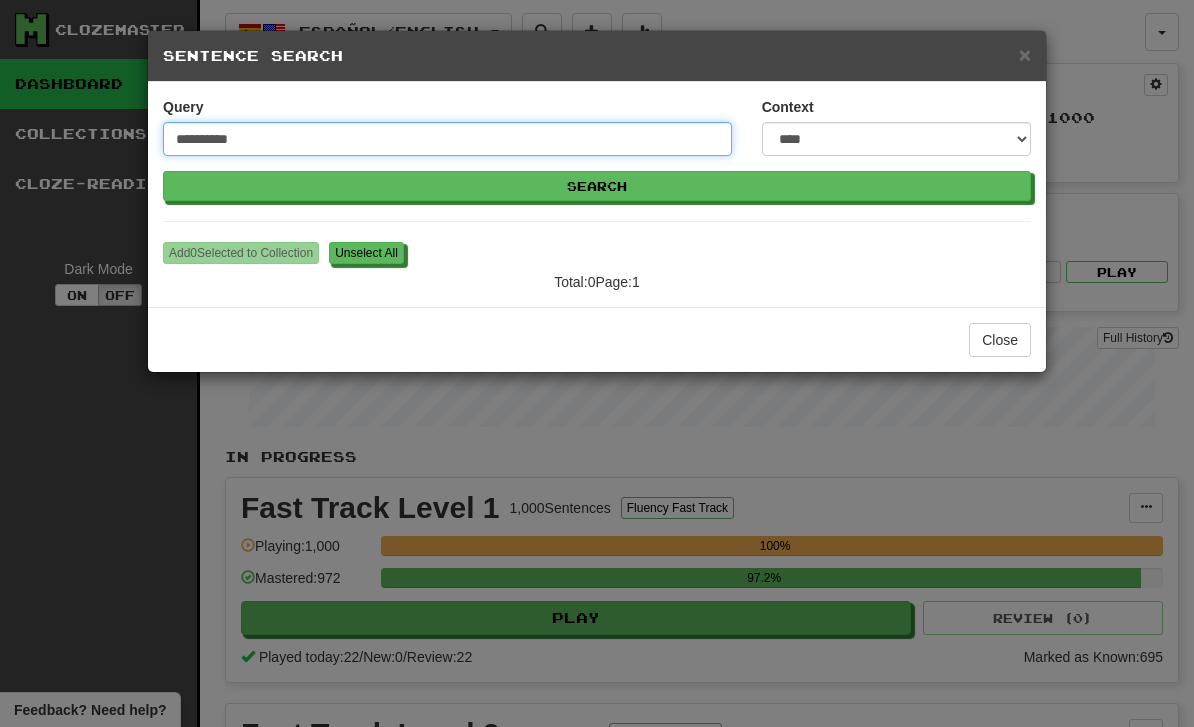 click on "**********" at bounding box center (447, 139) 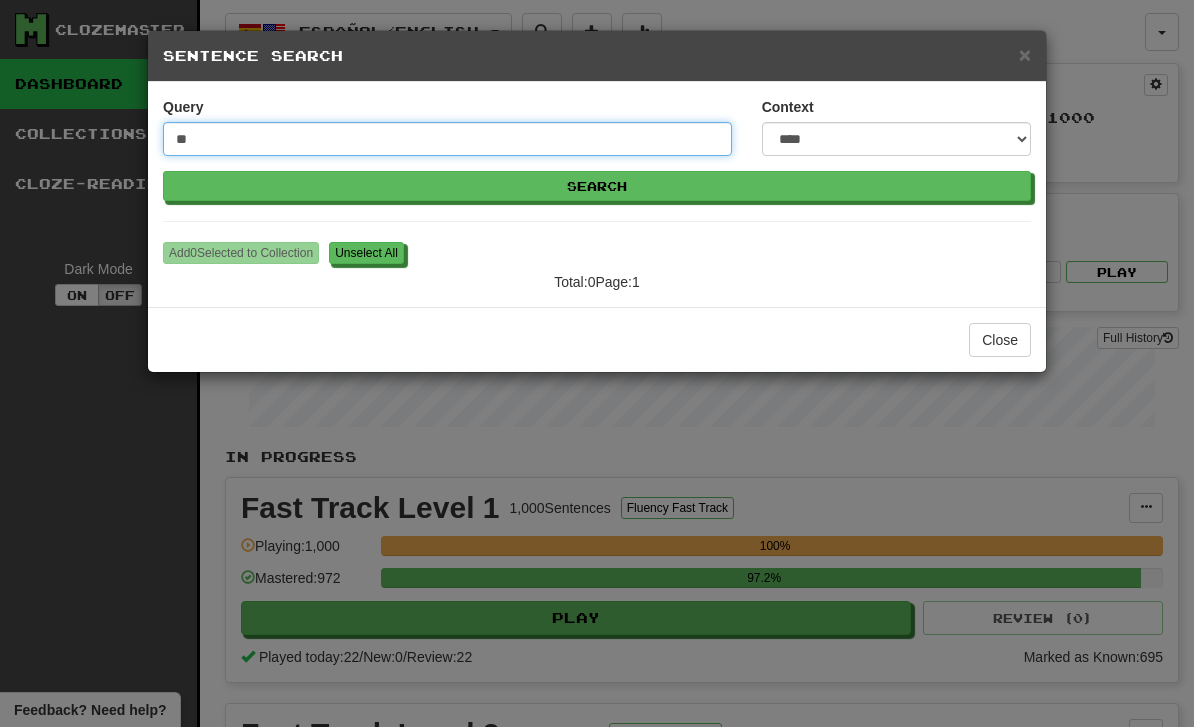 type on "*" 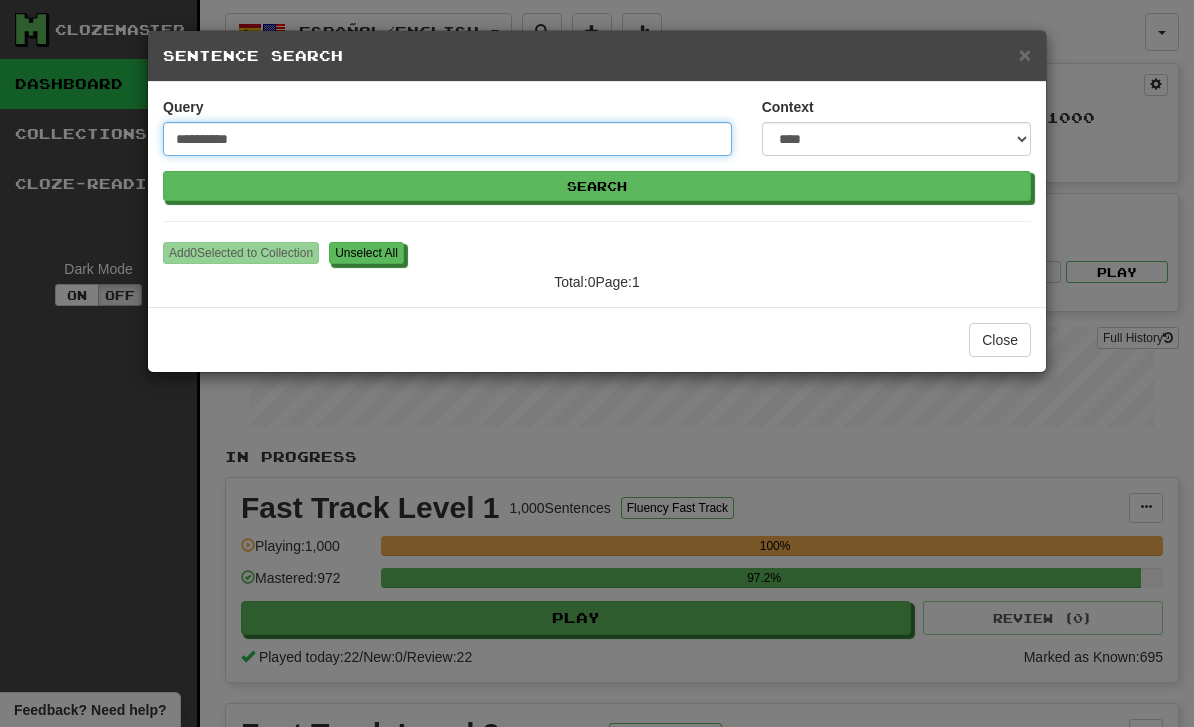 click on "Search" at bounding box center (597, 186) 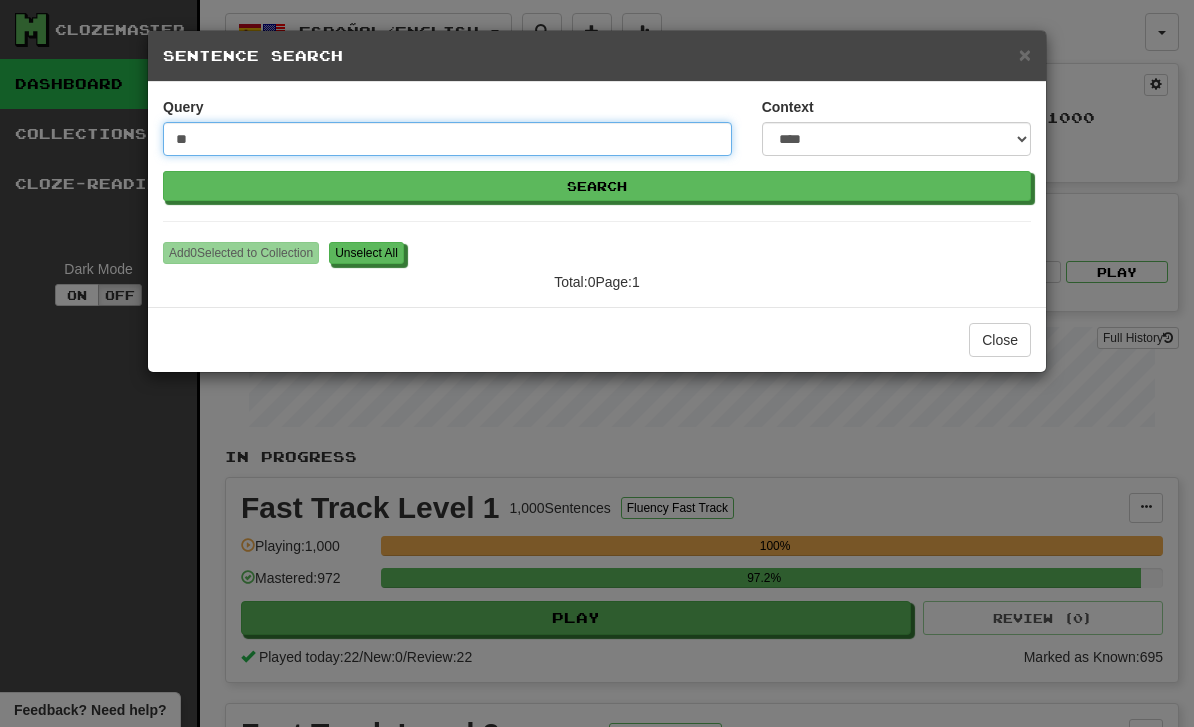 type on "*" 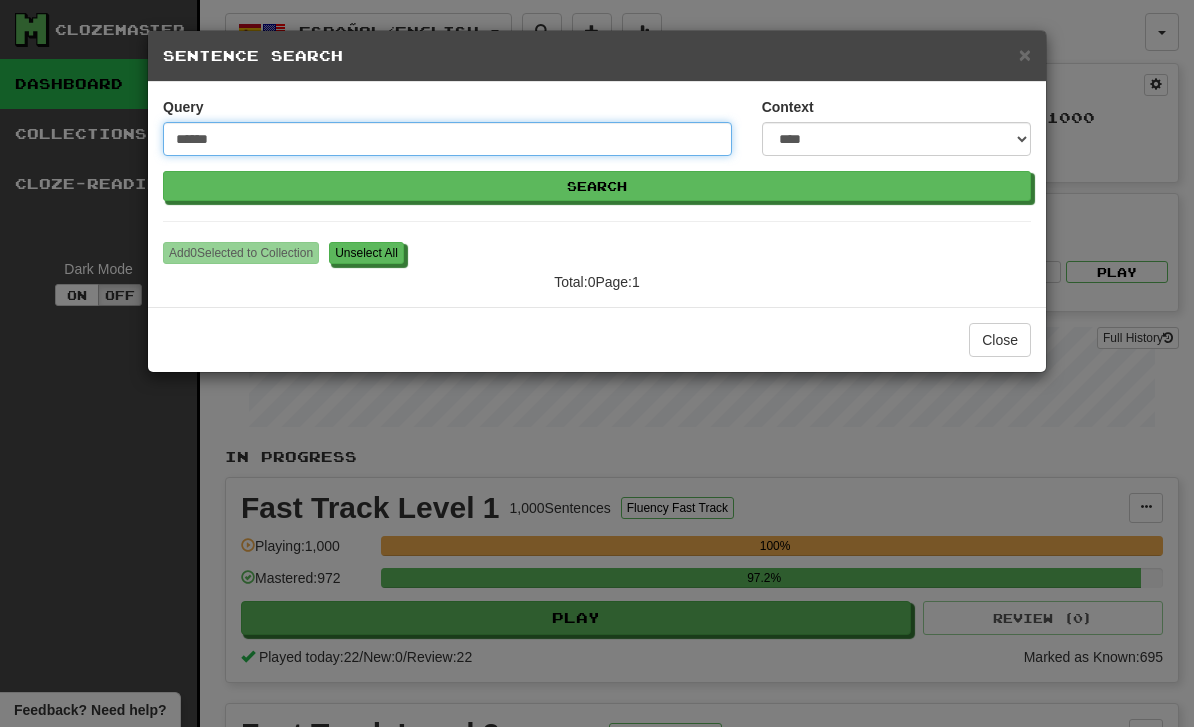 click on "Search" at bounding box center (597, 186) 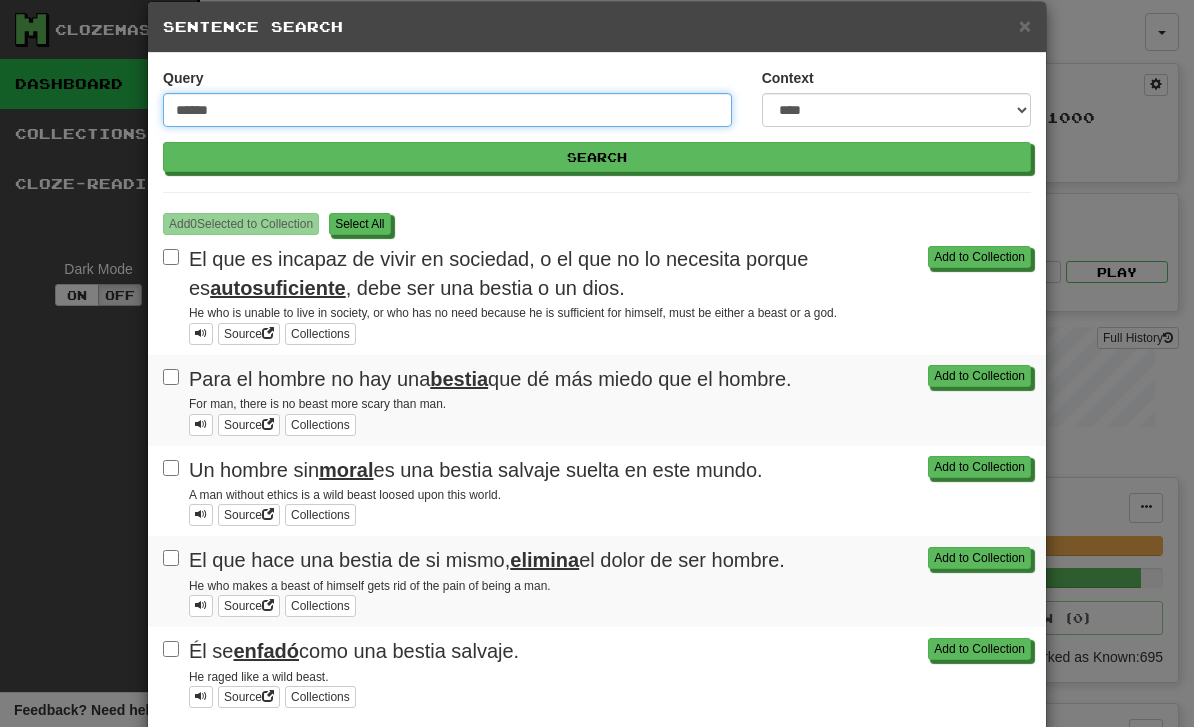 scroll, scrollTop: 30, scrollLeft: 0, axis: vertical 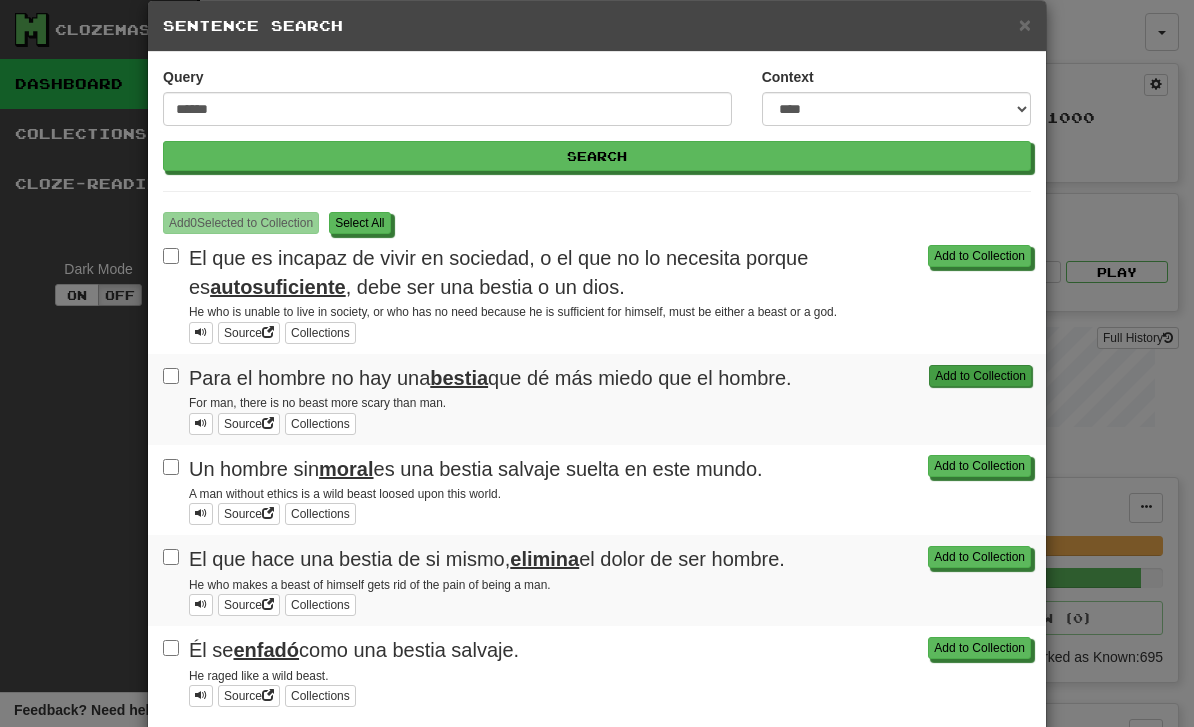 click on "Add to Collection" at bounding box center (980, 376) 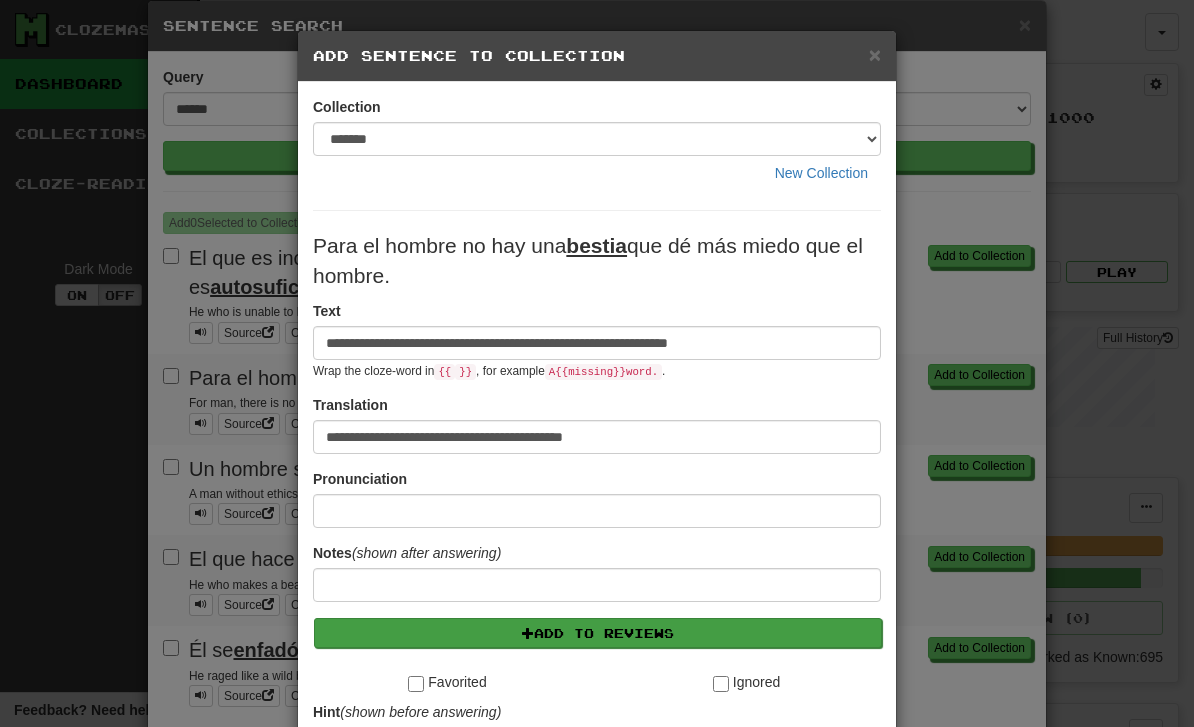 click on "Add to Reviews" at bounding box center [598, 633] 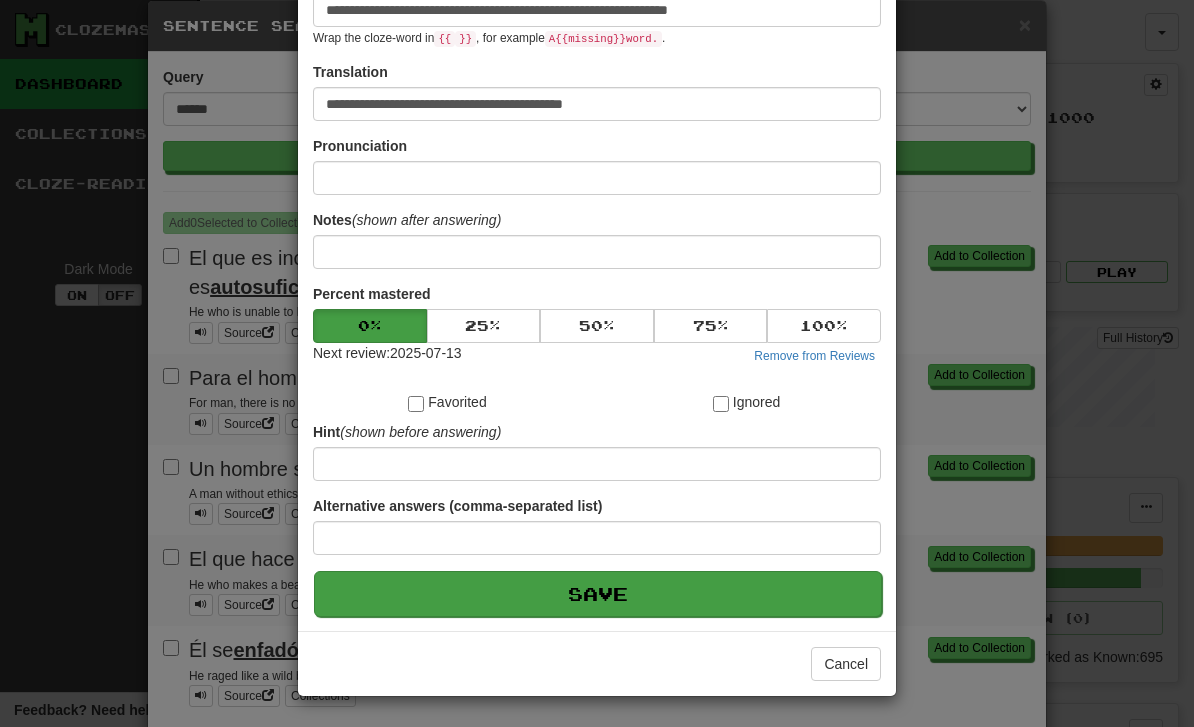 click on "Save" at bounding box center [598, 594] 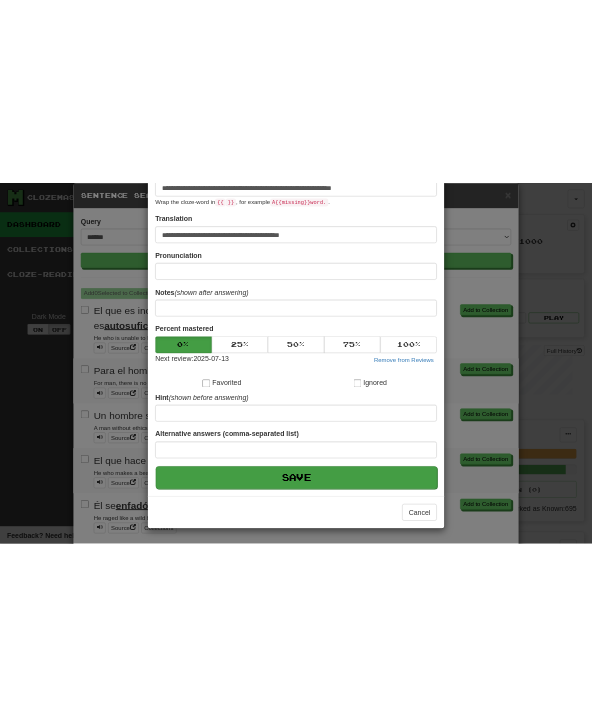 scroll, scrollTop: 334, scrollLeft: 0, axis: vertical 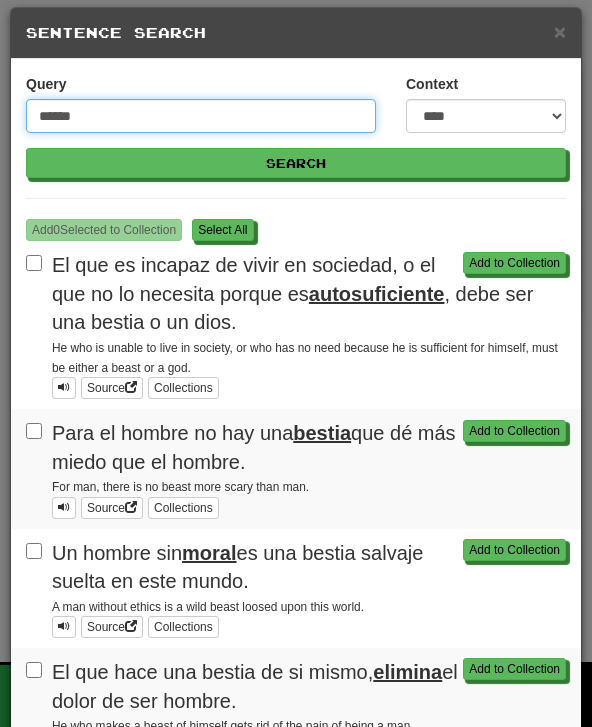 click on "******" at bounding box center [201, 116] 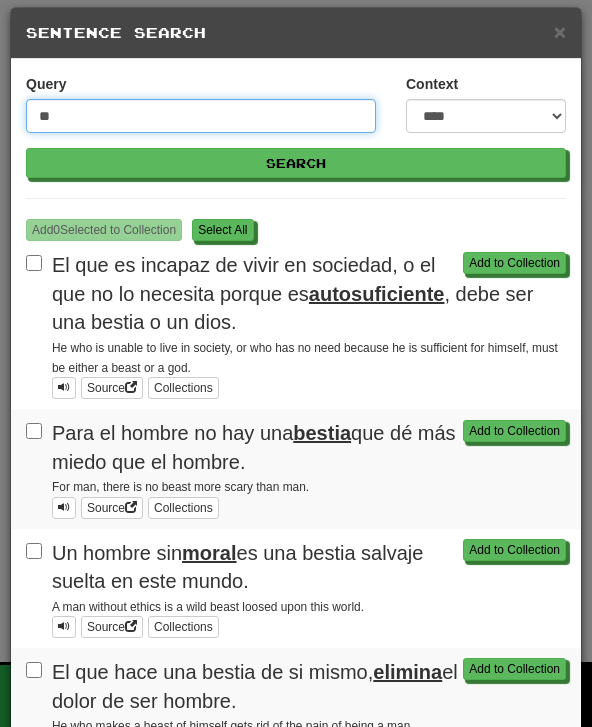 type on "*" 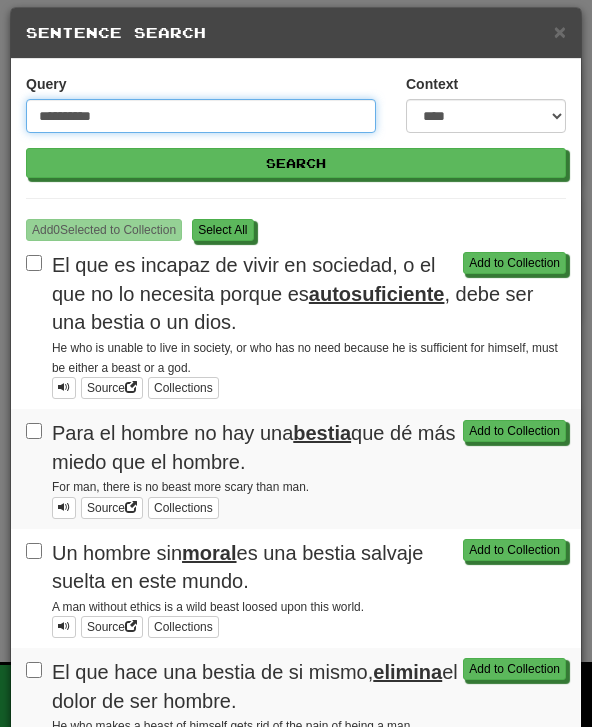 click on "Search" at bounding box center [296, 163] 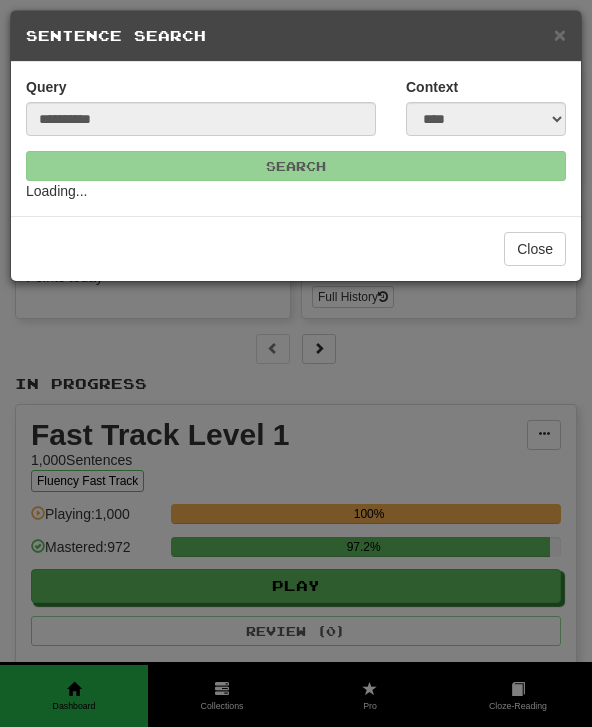 scroll, scrollTop: 0, scrollLeft: 0, axis: both 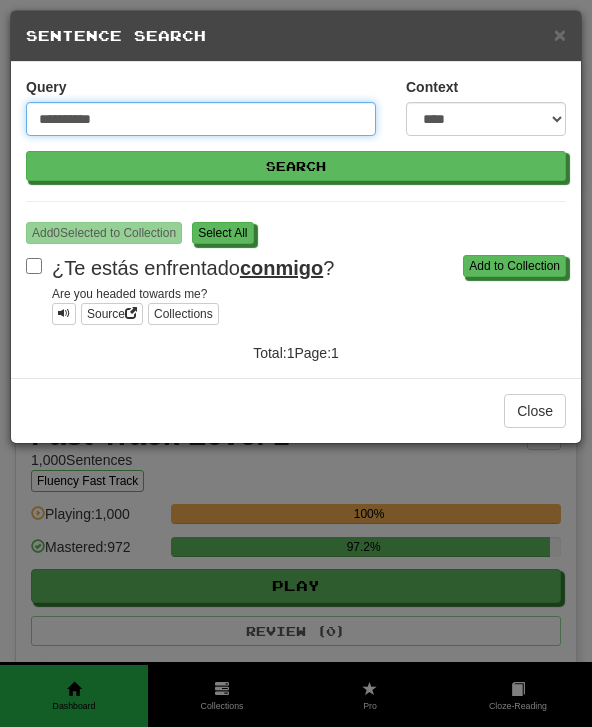 click on "**********" at bounding box center (201, 119) 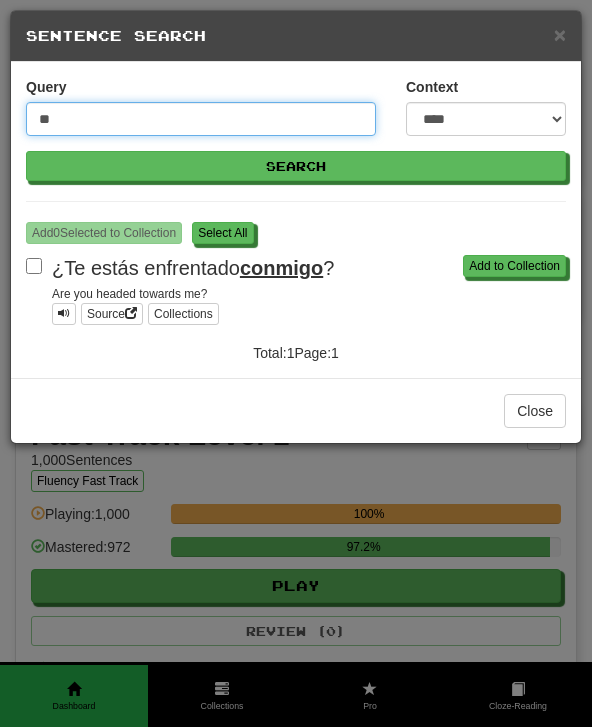type on "*" 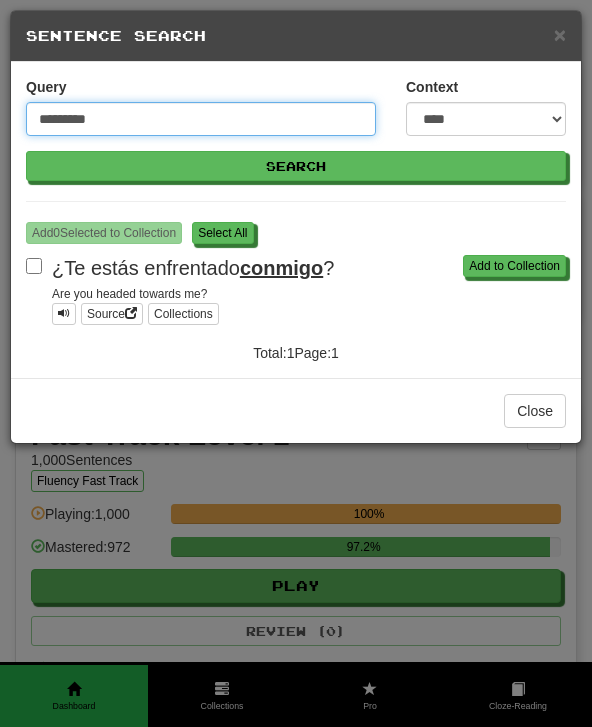 click on "Search" at bounding box center (296, 166) 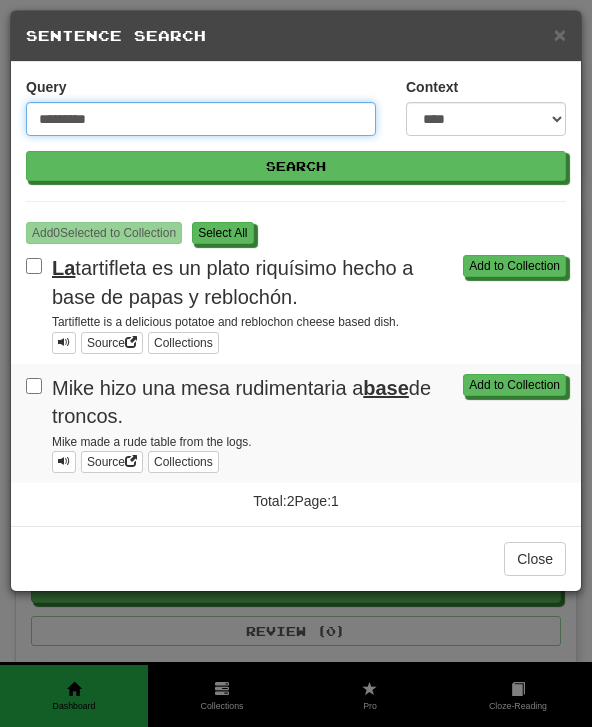 click on "*********" at bounding box center [201, 119] 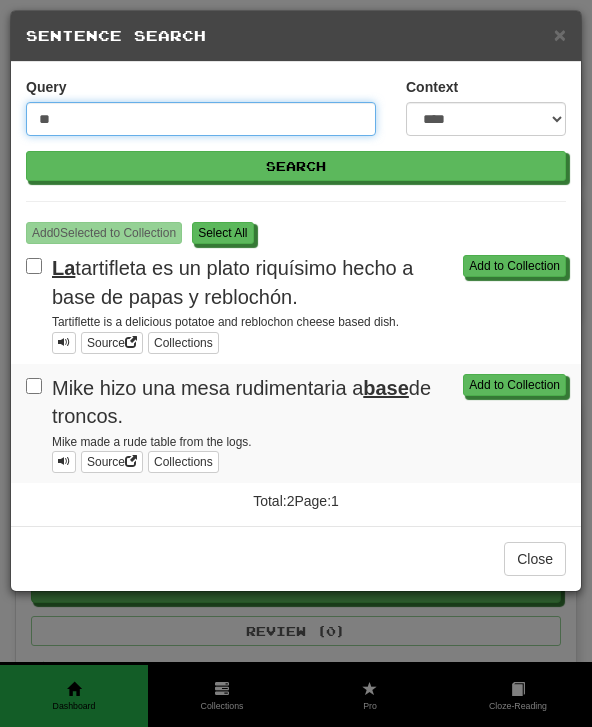 type on "*" 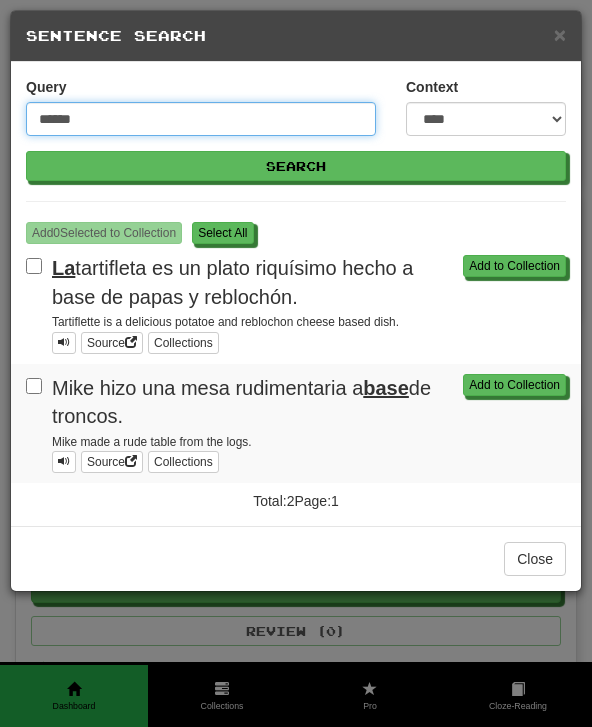 click on "Search" at bounding box center (296, 166) 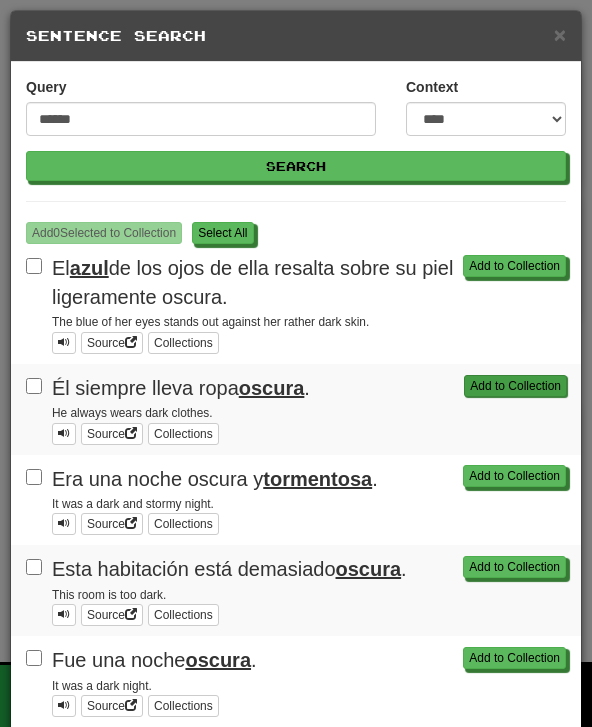 click on "Add to Collection" at bounding box center (515, 386) 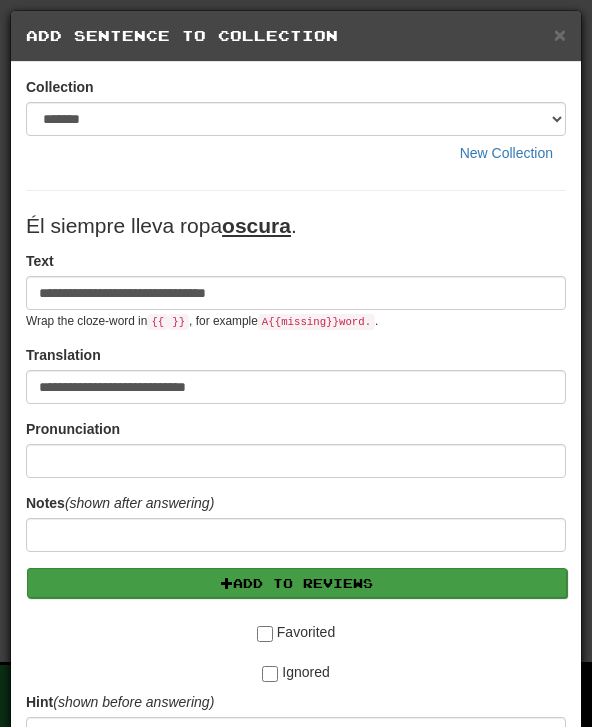 click on "Add to Reviews" at bounding box center (297, 583) 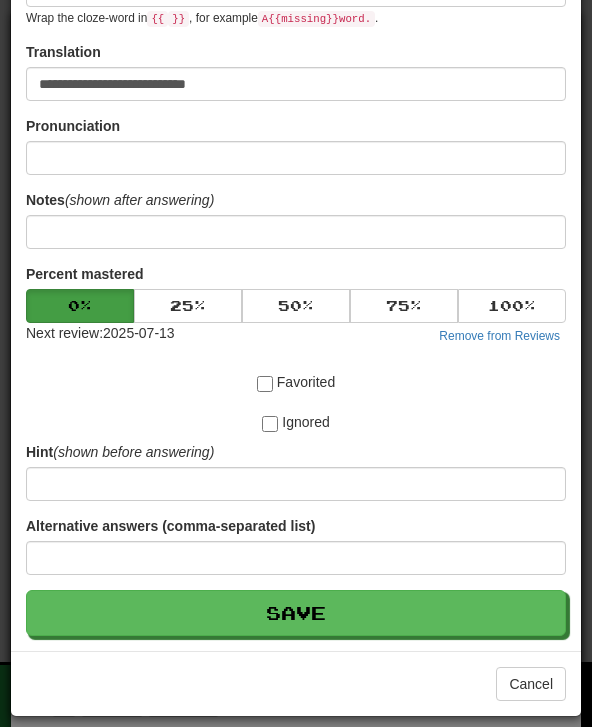 scroll, scrollTop: 304, scrollLeft: 0, axis: vertical 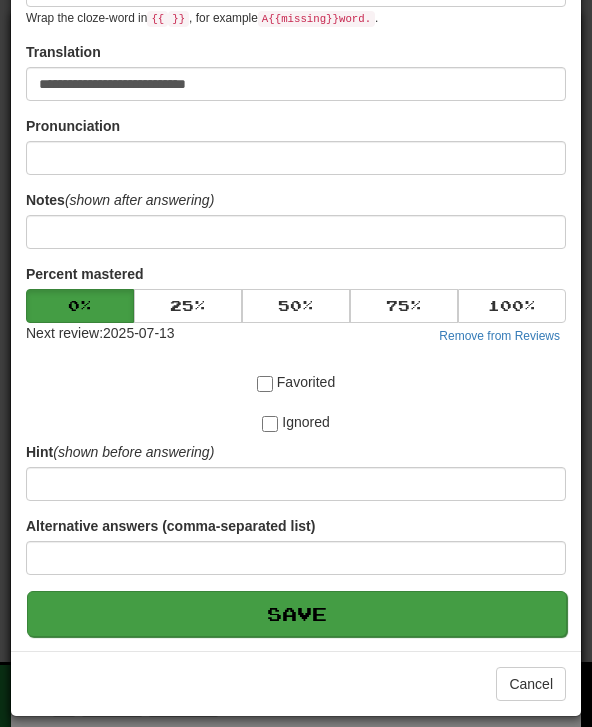 click on "Save" at bounding box center (297, 614) 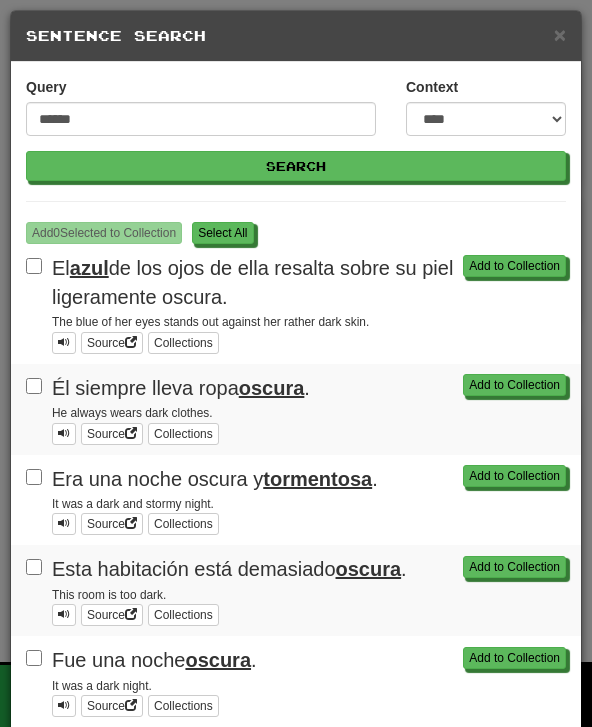 scroll, scrollTop: 0, scrollLeft: 0, axis: both 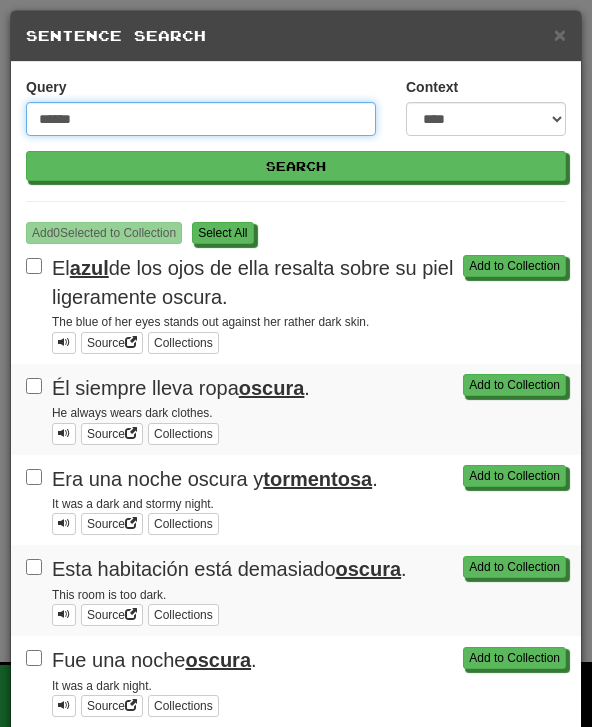 click on "******" at bounding box center [201, 119] 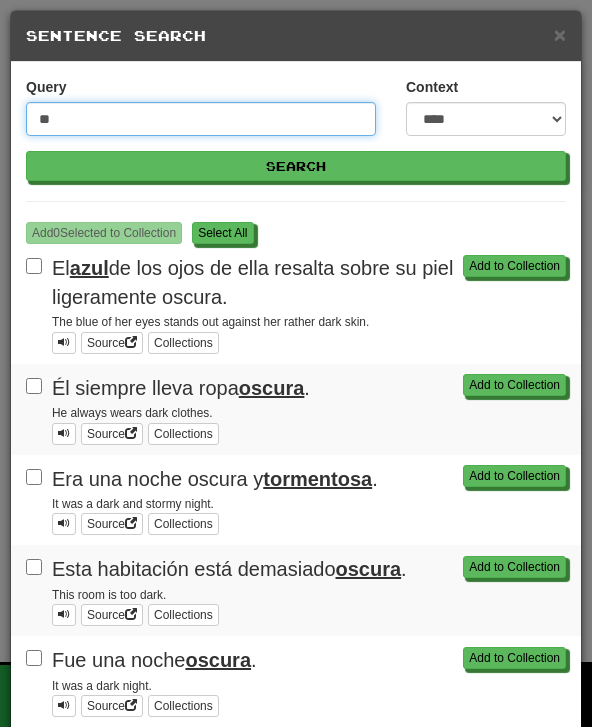 type on "*" 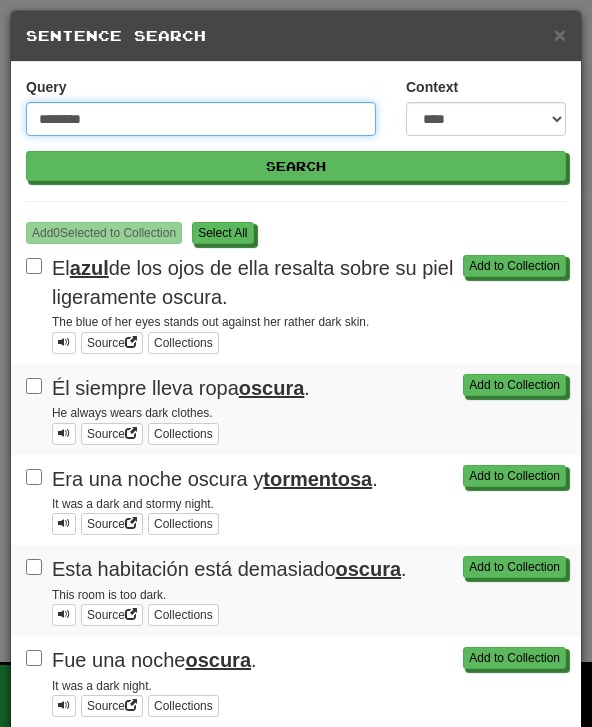 click on "Search" at bounding box center (296, 166) 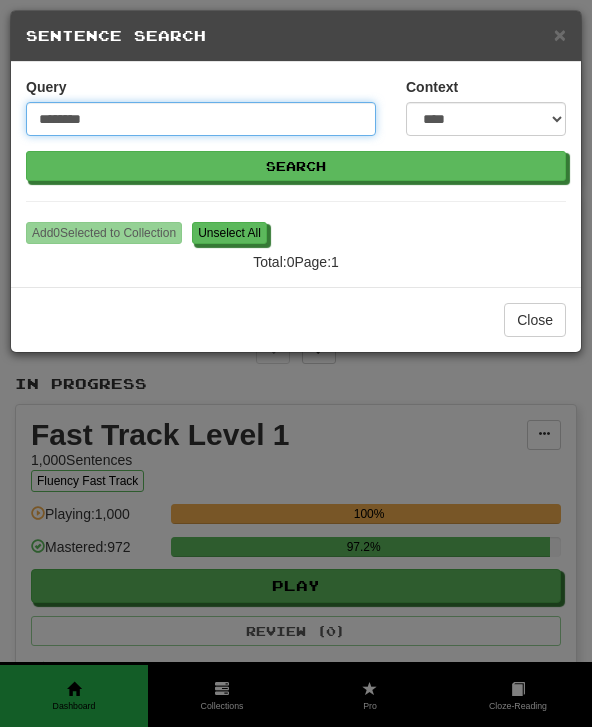 click on "********" at bounding box center [201, 119] 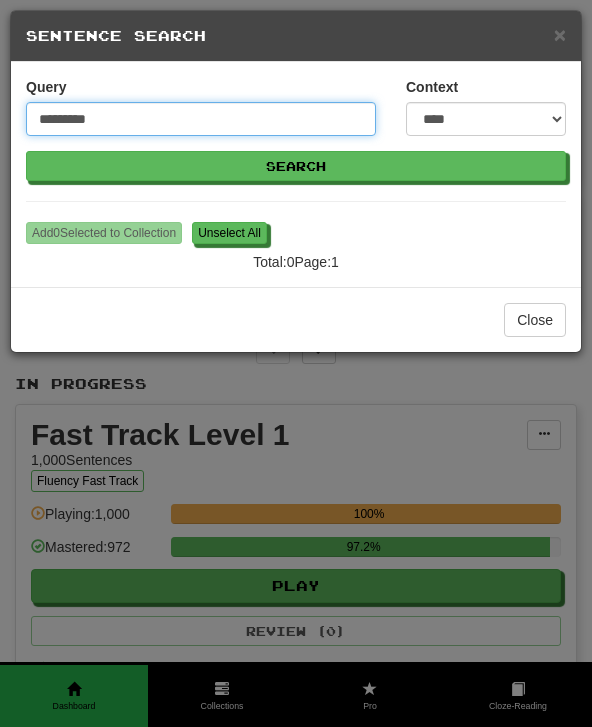 click on "Search" at bounding box center (296, 166) 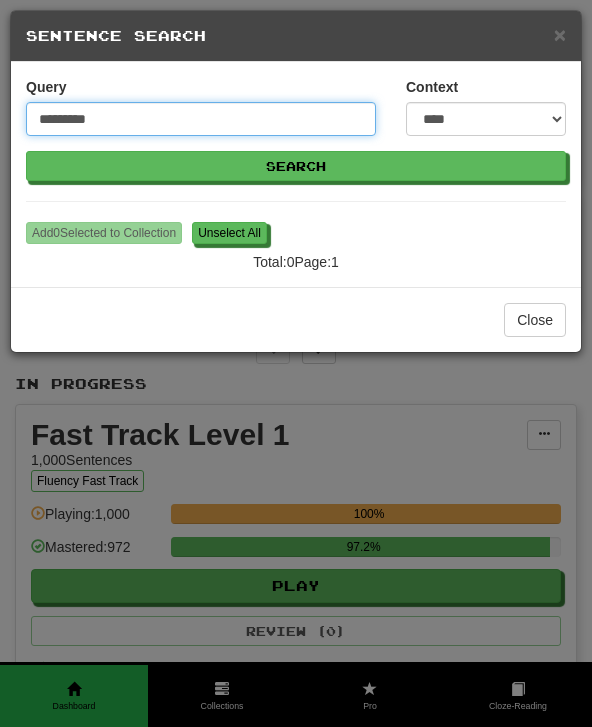 click on "*********" at bounding box center [201, 119] 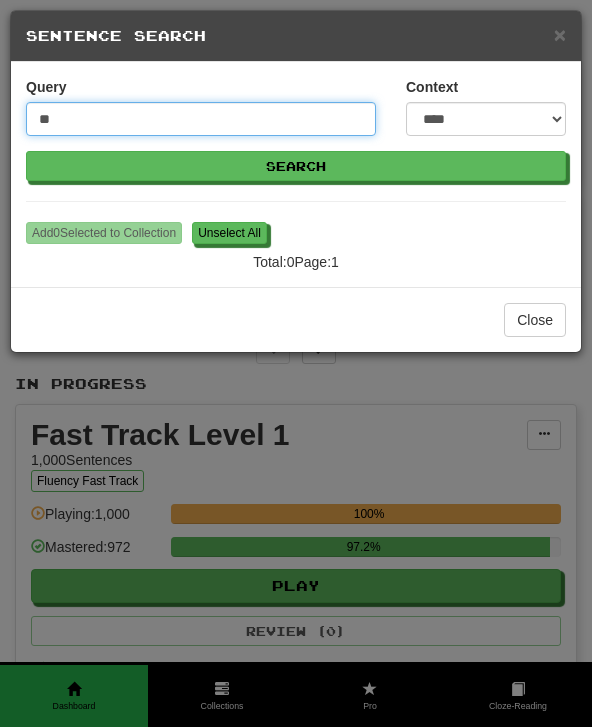 type on "*" 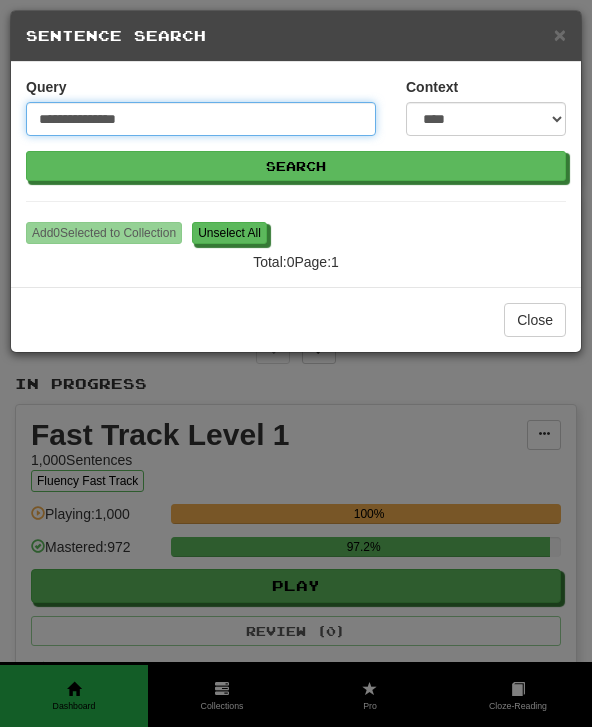 click on "Search" at bounding box center [296, 166] 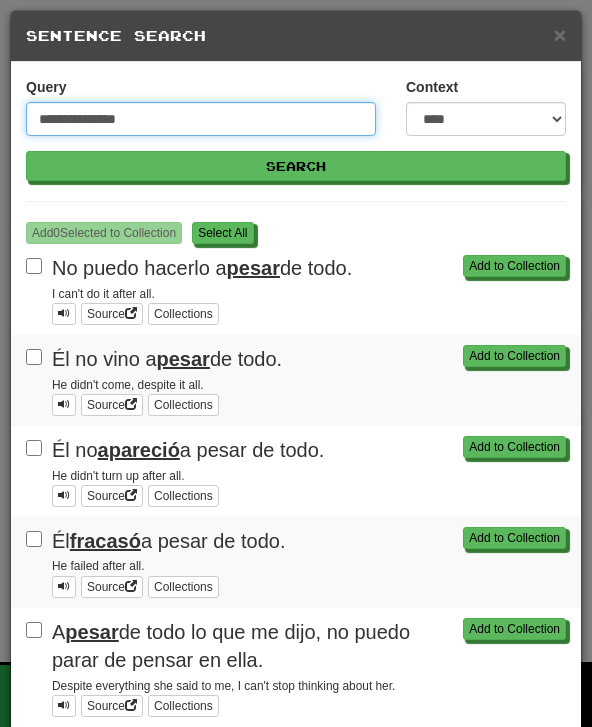 click on "**********" at bounding box center [201, 119] 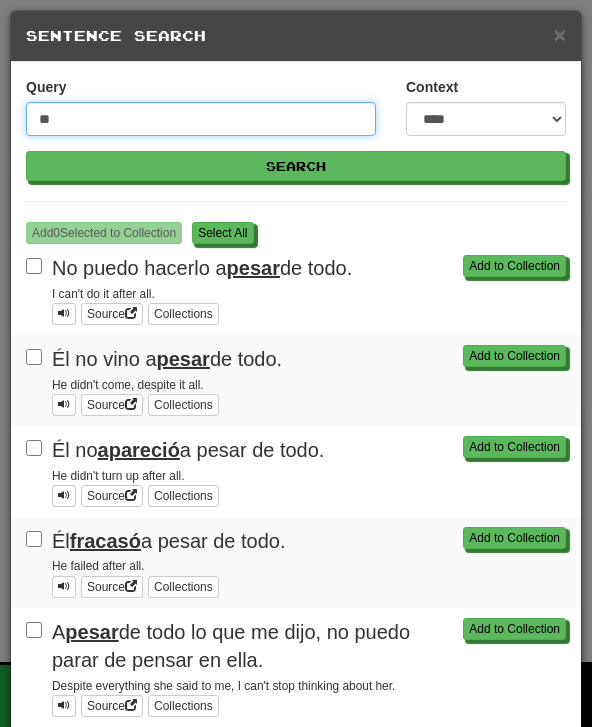 type on "*" 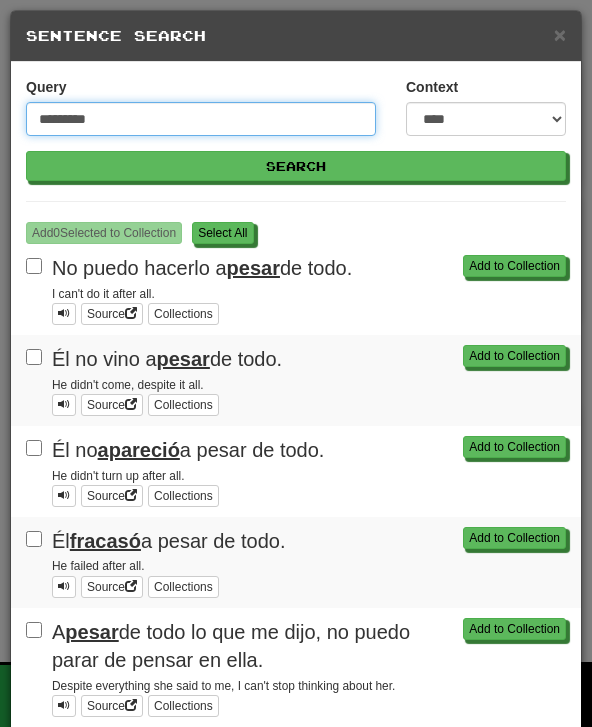 type on "*********" 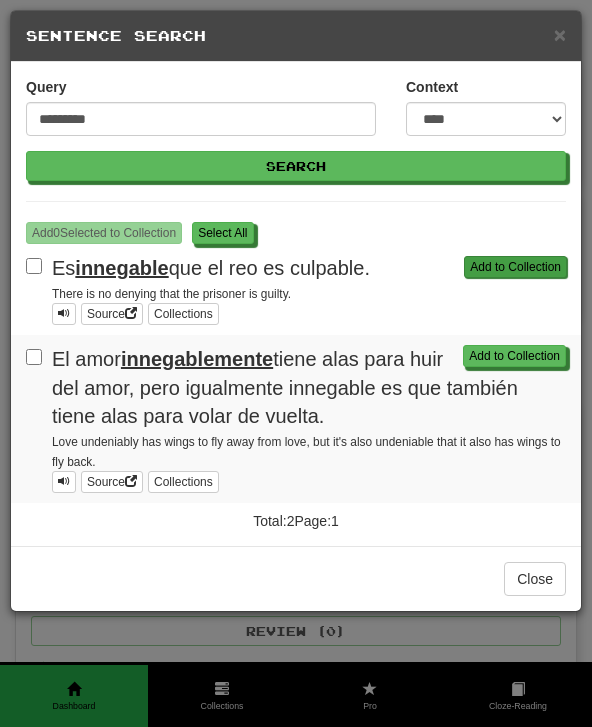 click on "Add to Collection" at bounding box center [515, 267] 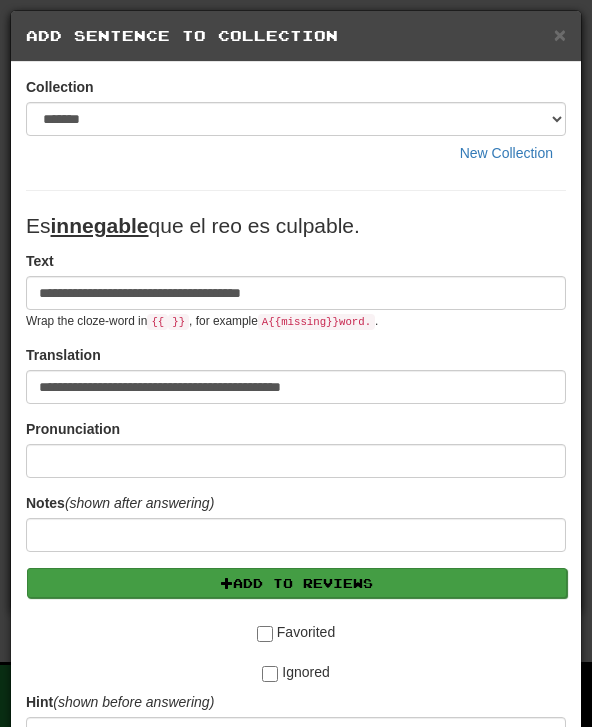 click on "Add to Reviews" at bounding box center [297, 583] 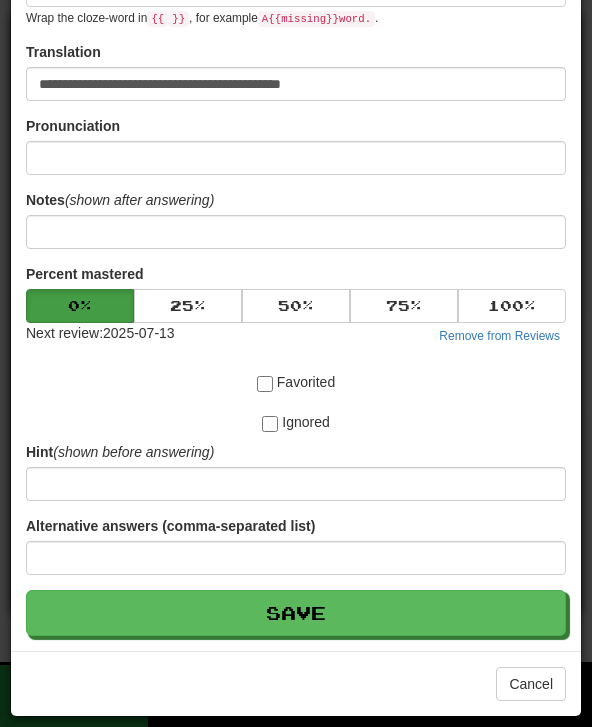 scroll, scrollTop: 304, scrollLeft: 0, axis: vertical 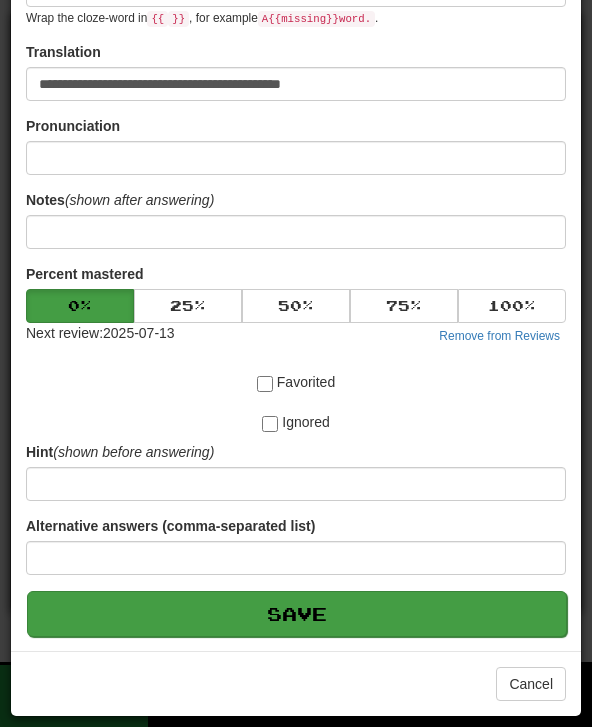 click on "Save" at bounding box center [297, 614] 